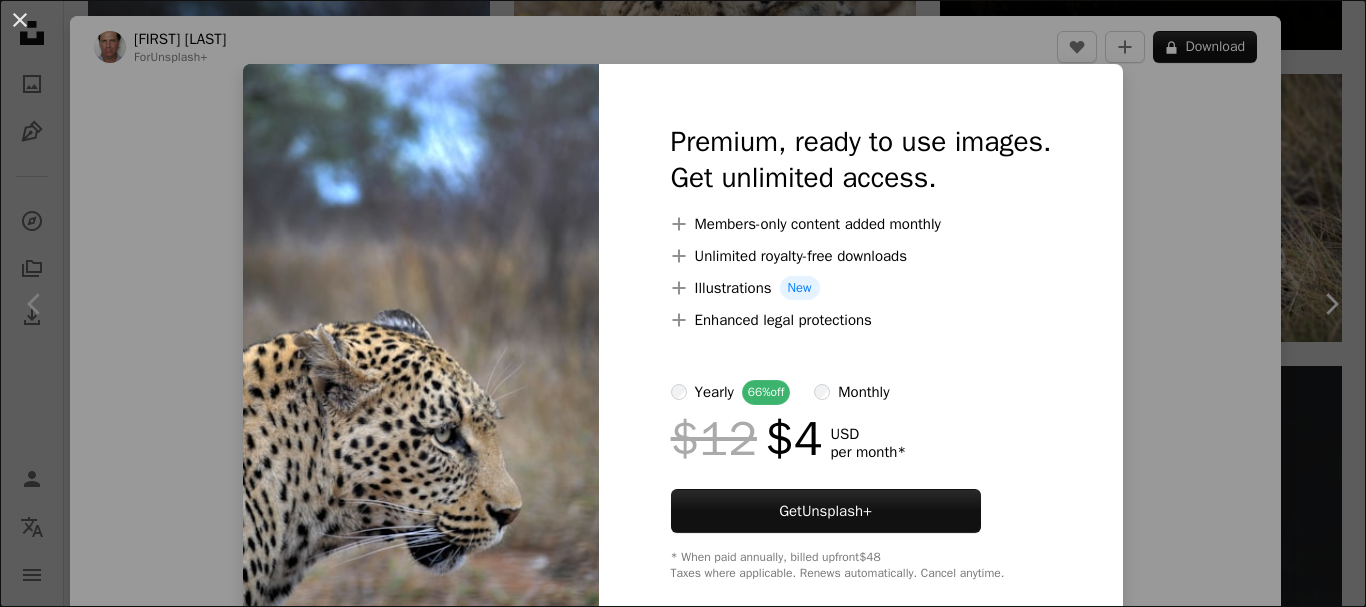scroll, scrollTop: 4300, scrollLeft: 0, axis: vertical 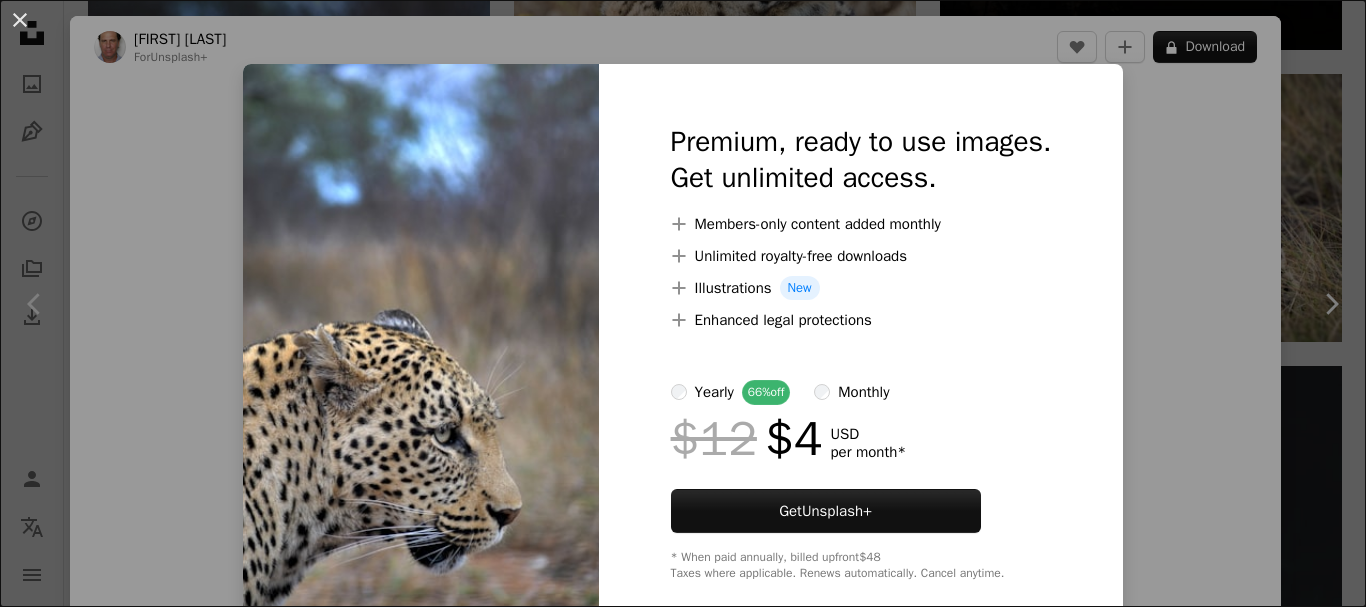 drag, startPoint x: 1174, startPoint y: 388, endPoint x: 1068, endPoint y: 185, distance: 229.00873 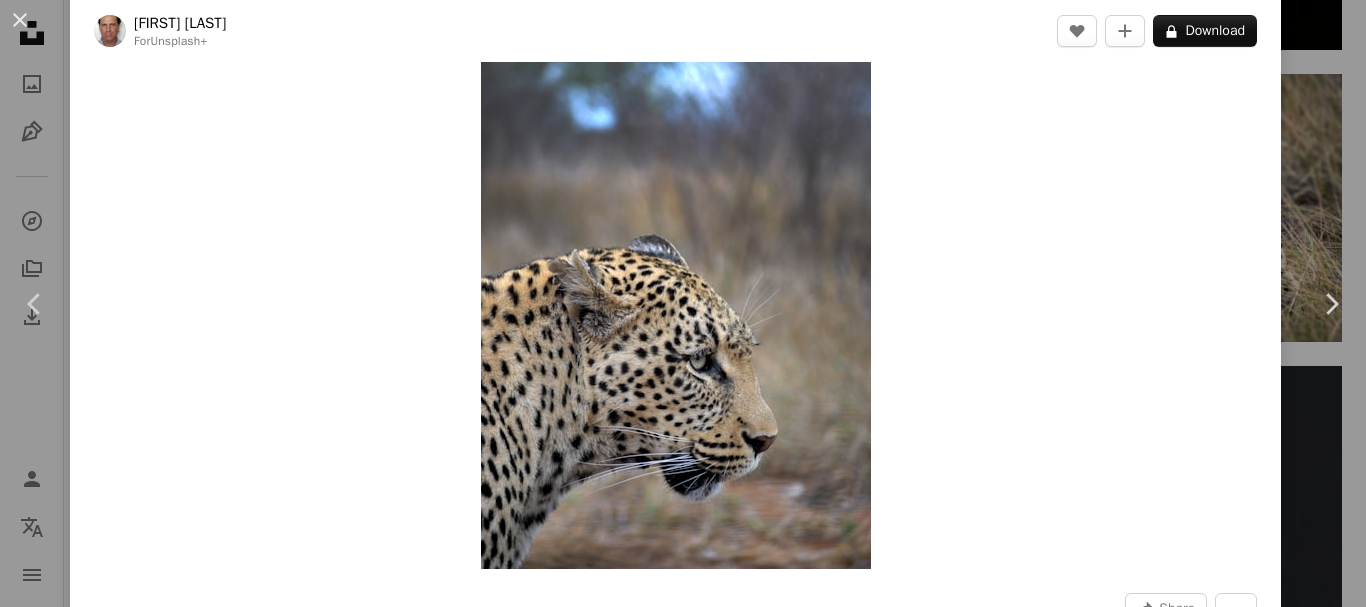 scroll, scrollTop: 0, scrollLeft: 0, axis: both 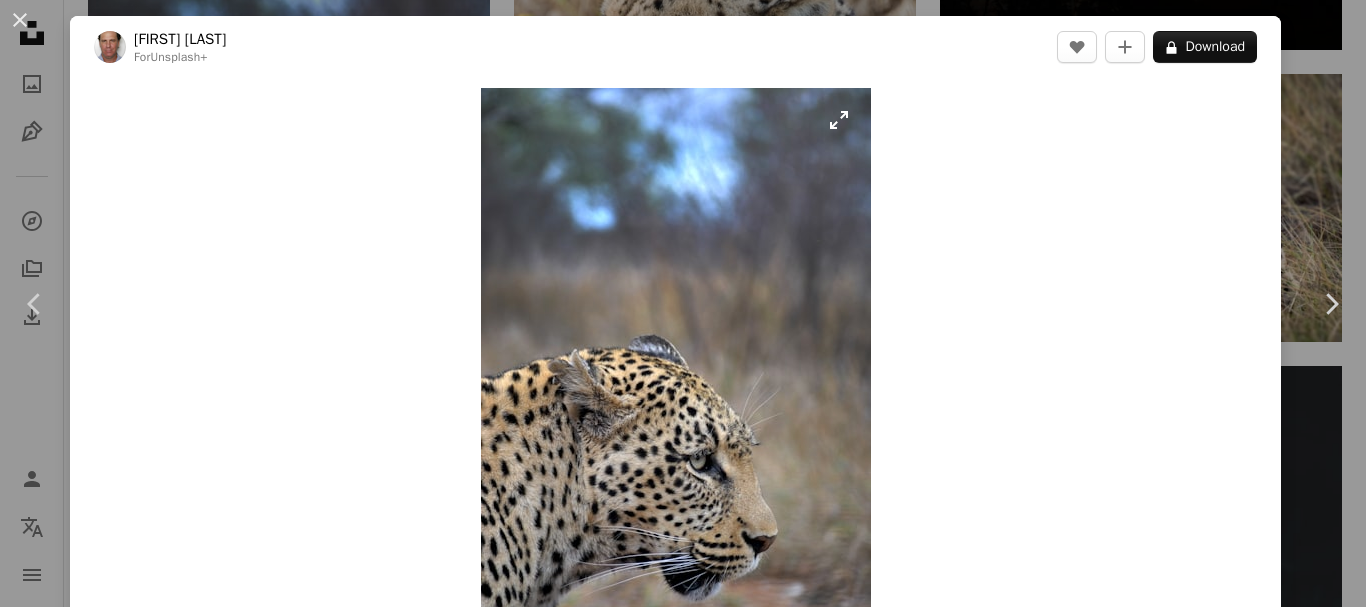 click at bounding box center [676, 378] 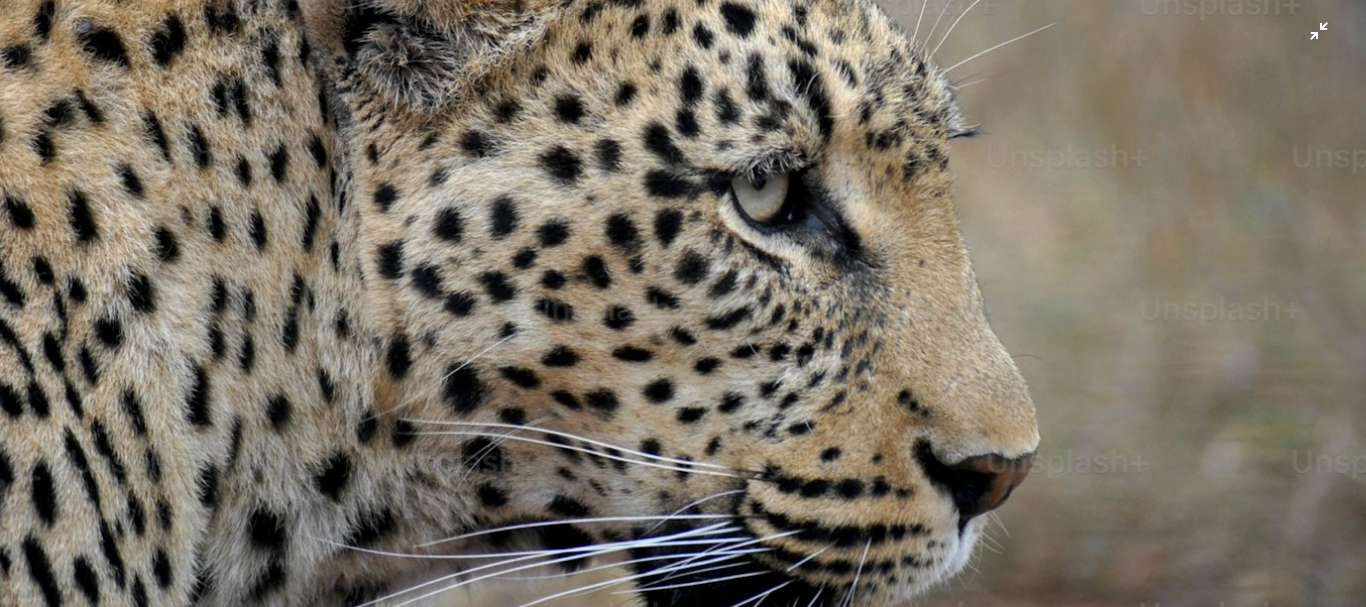 scroll, scrollTop: 1104, scrollLeft: 0, axis: vertical 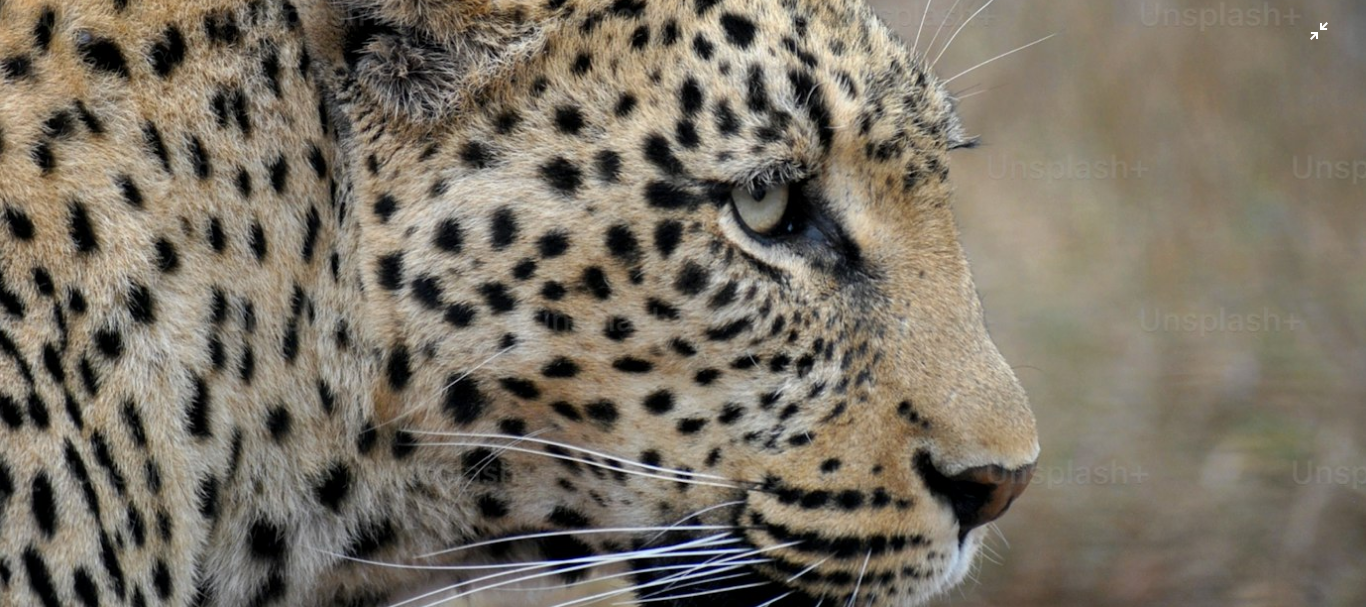 click at bounding box center [683, -86] 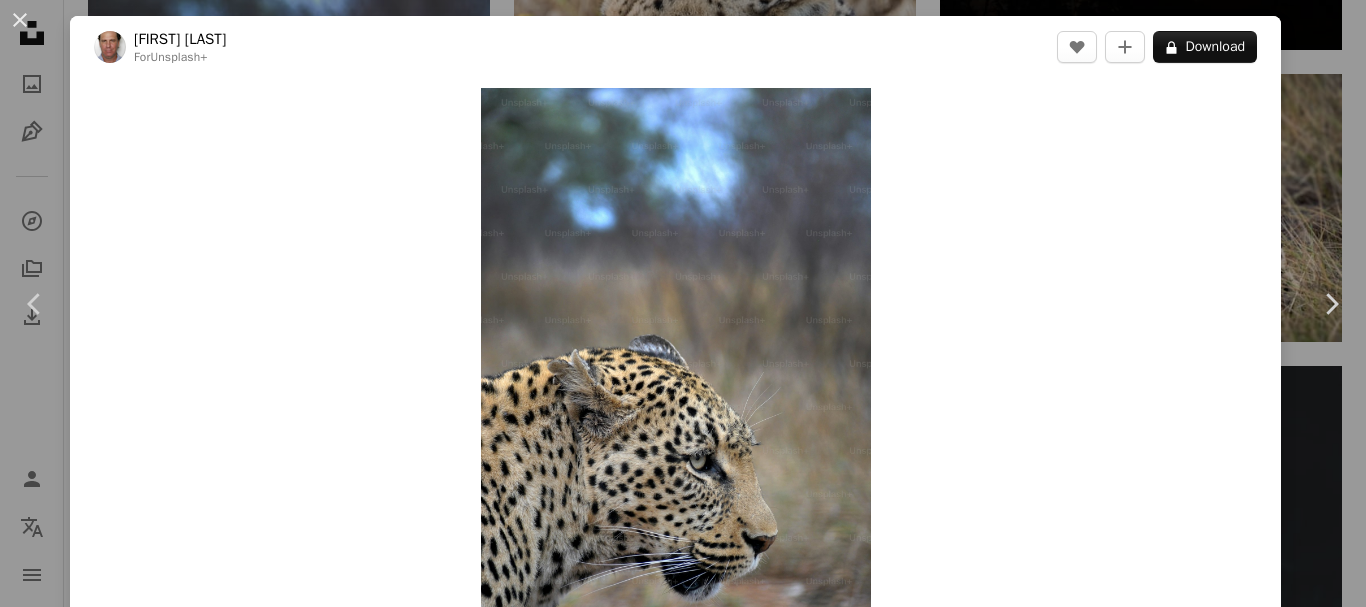 scroll, scrollTop: 62, scrollLeft: 0, axis: vertical 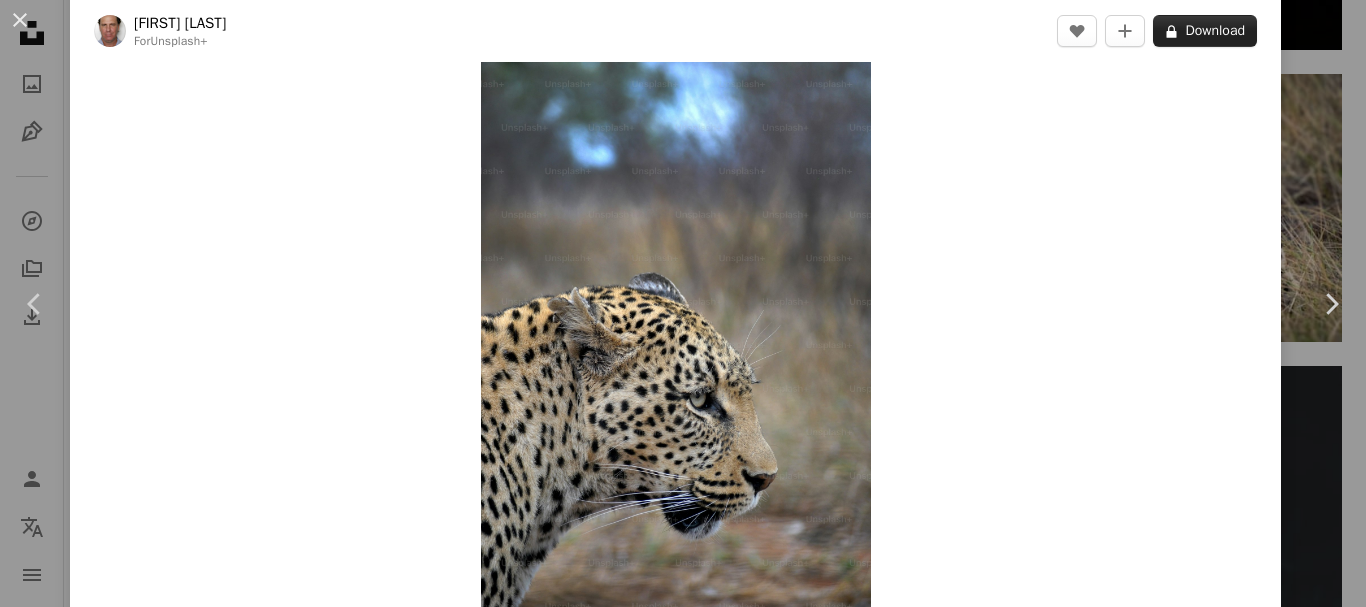 click on "A lock Download" at bounding box center [1205, 31] 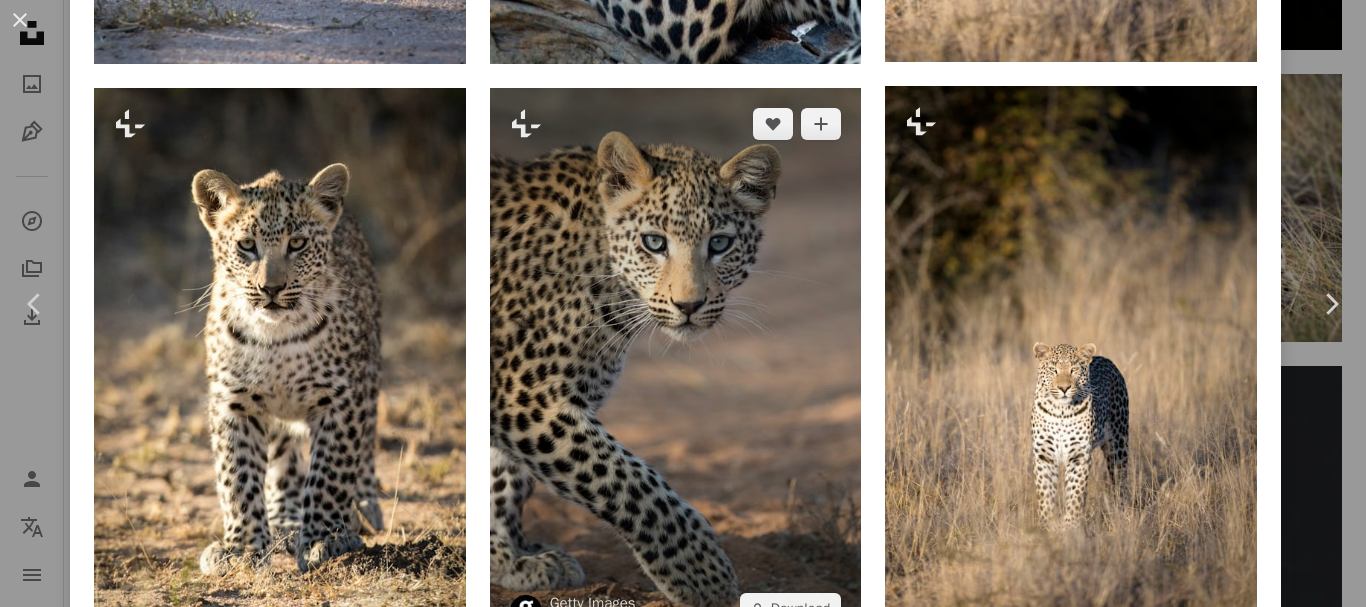 scroll, scrollTop: 3362, scrollLeft: 0, axis: vertical 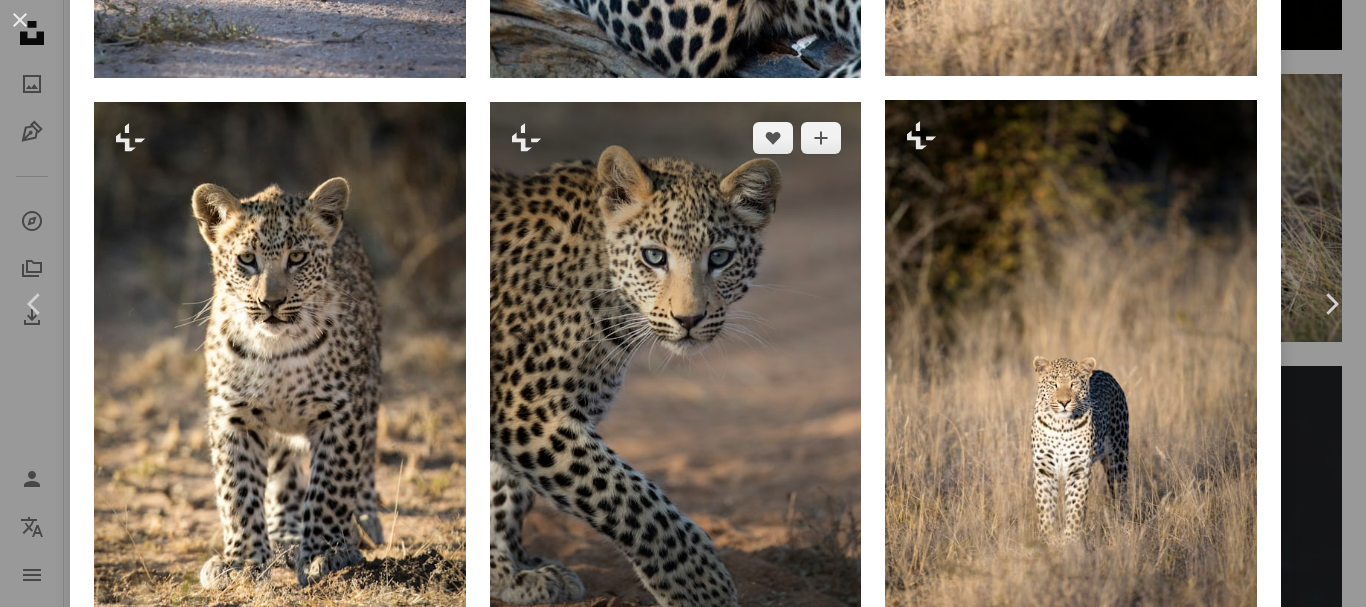 click at bounding box center [676, 381] 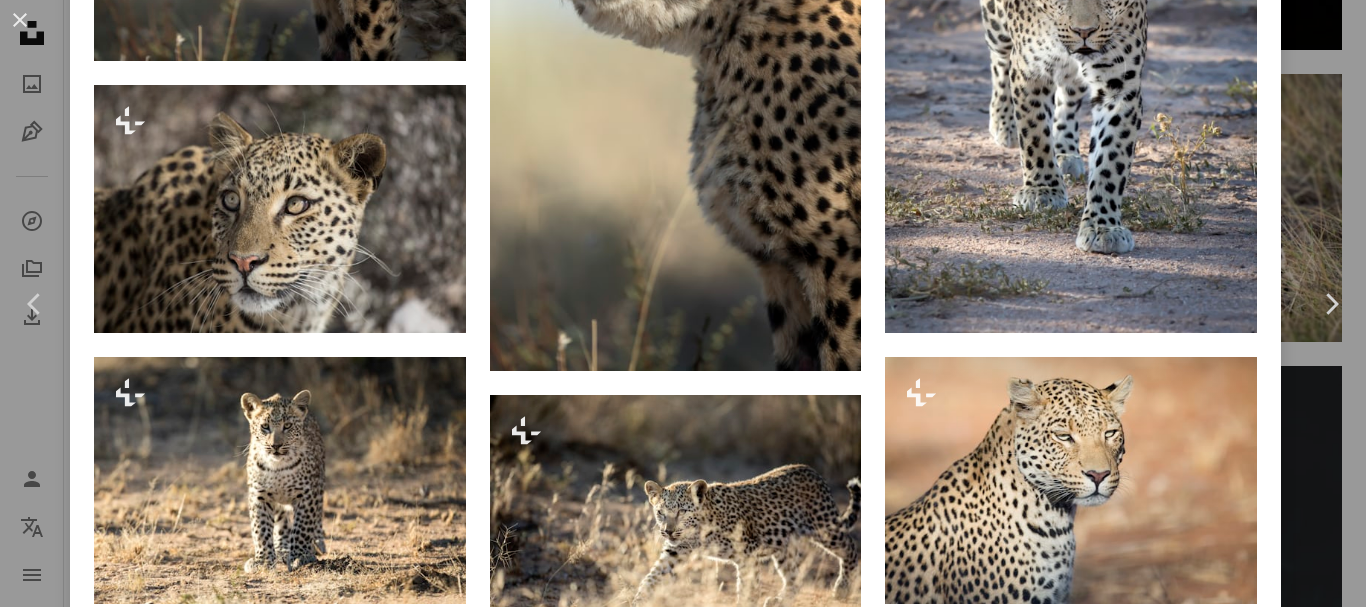scroll, scrollTop: 0, scrollLeft: 0, axis: both 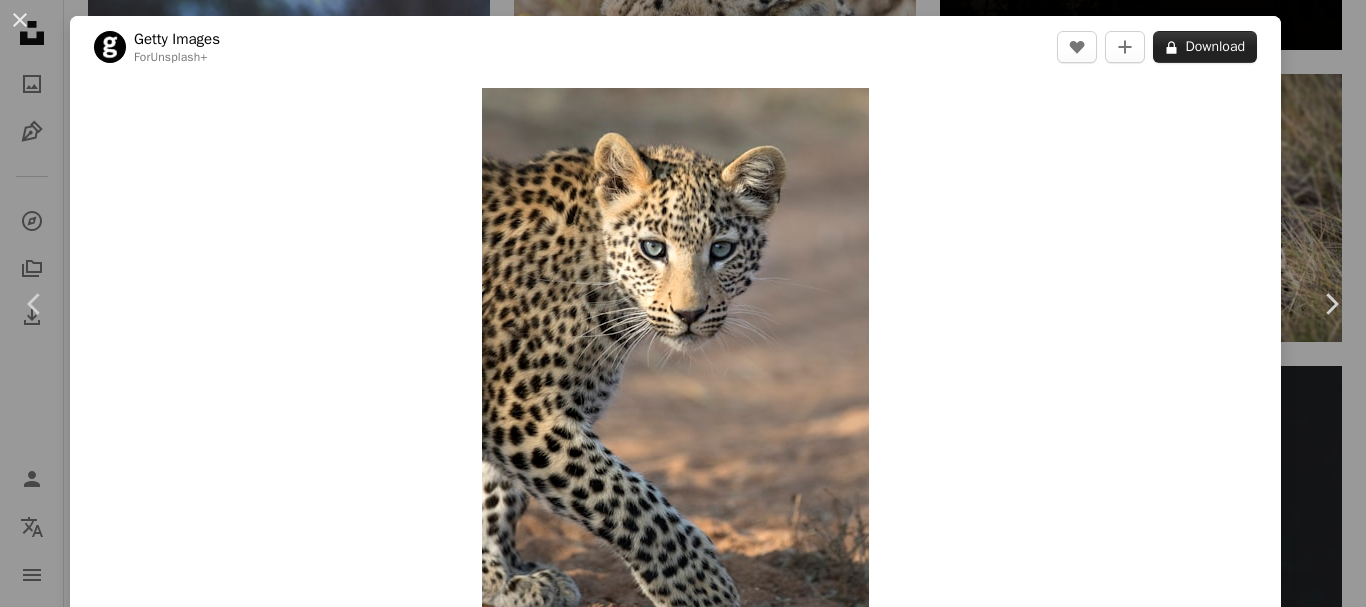 click on "A lock Download" at bounding box center (1205, 47) 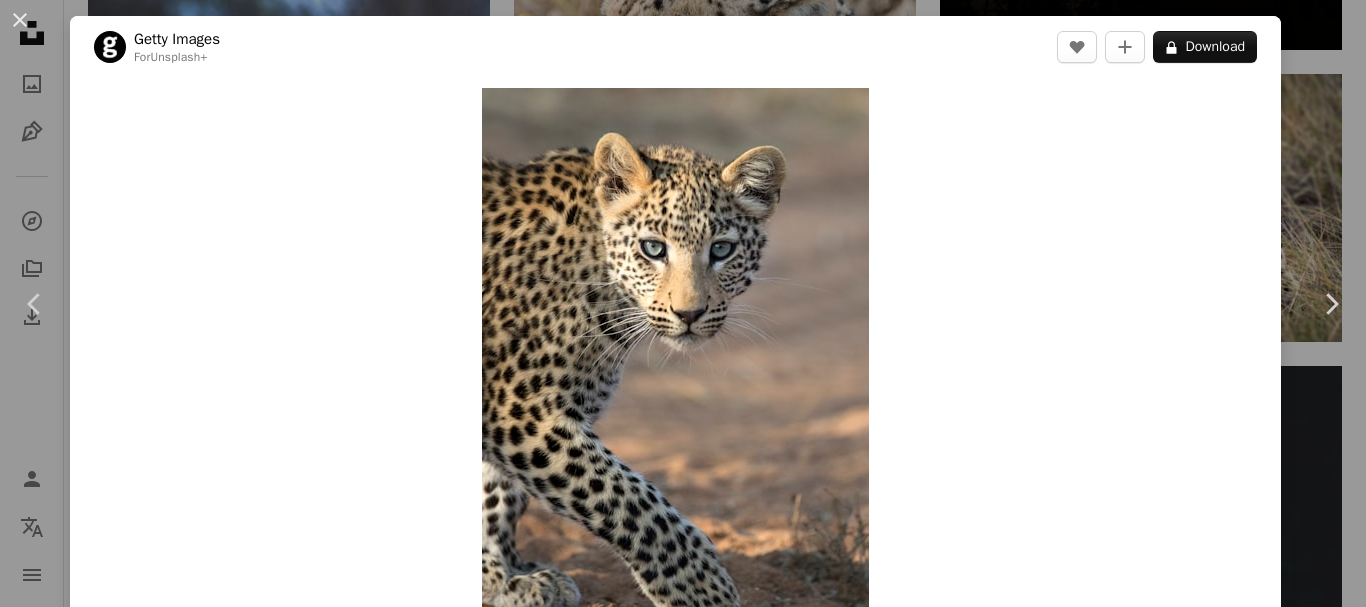 click on "An X shape Premium, ready to use images. Get unlimited access. A plus sign Members-only content added monthly A plus sign Unlimited royalty-free downloads A plus sign Illustrations  New A plus sign Enhanced legal protections yearly 66%  off monthly $12   $4 USD per month * Get  Unsplash+ * When paid annually, billed upfront  $48 Taxes where applicable. Renews automatically. Cancel anytime." at bounding box center [683, 6449] 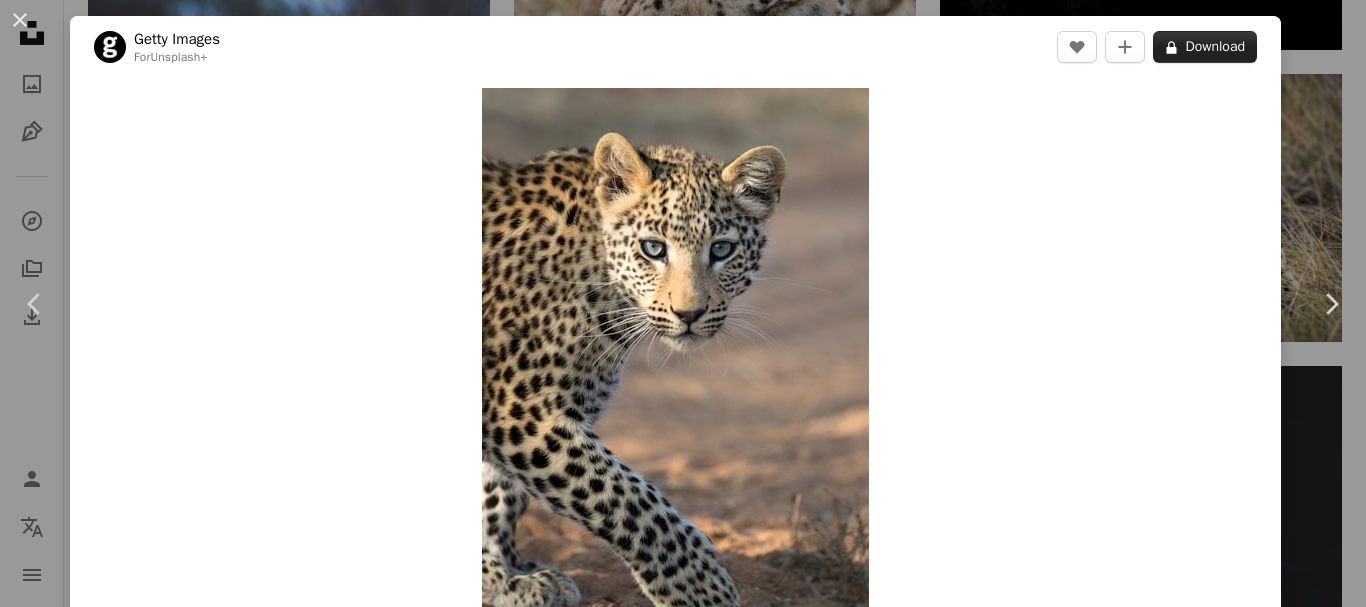 click on "A lock Download" at bounding box center [1205, 47] 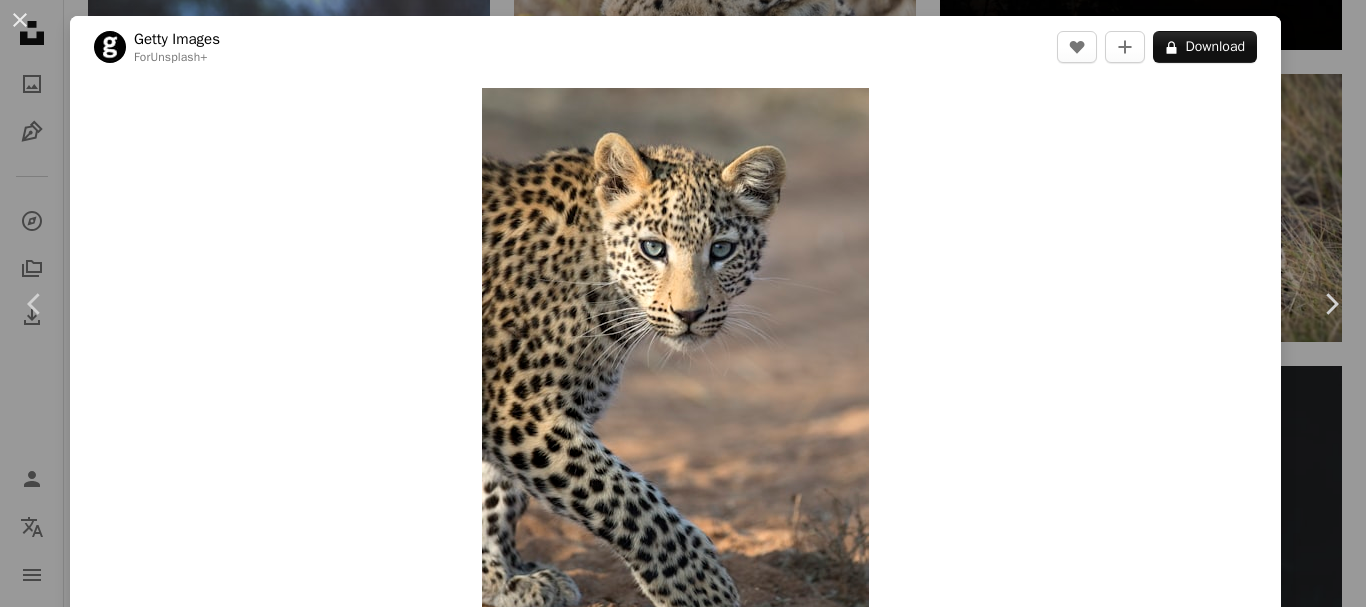 click at bounding box center [421, 6498] 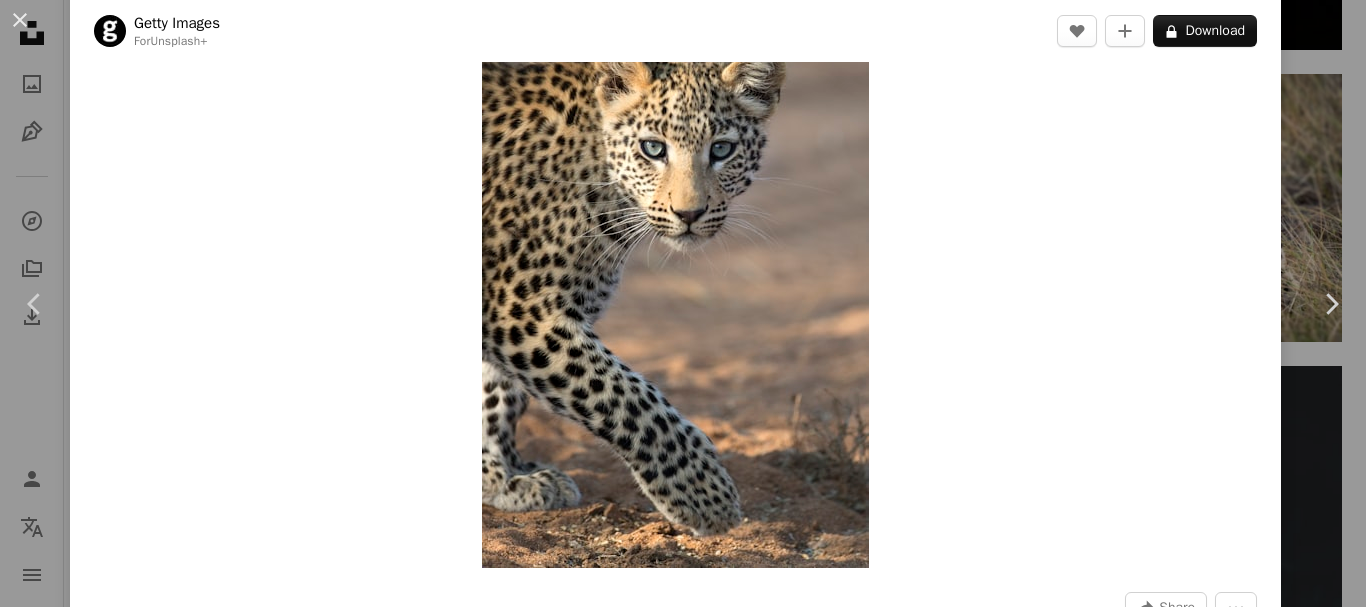 scroll, scrollTop: 0, scrollLeft: 0, axis: both 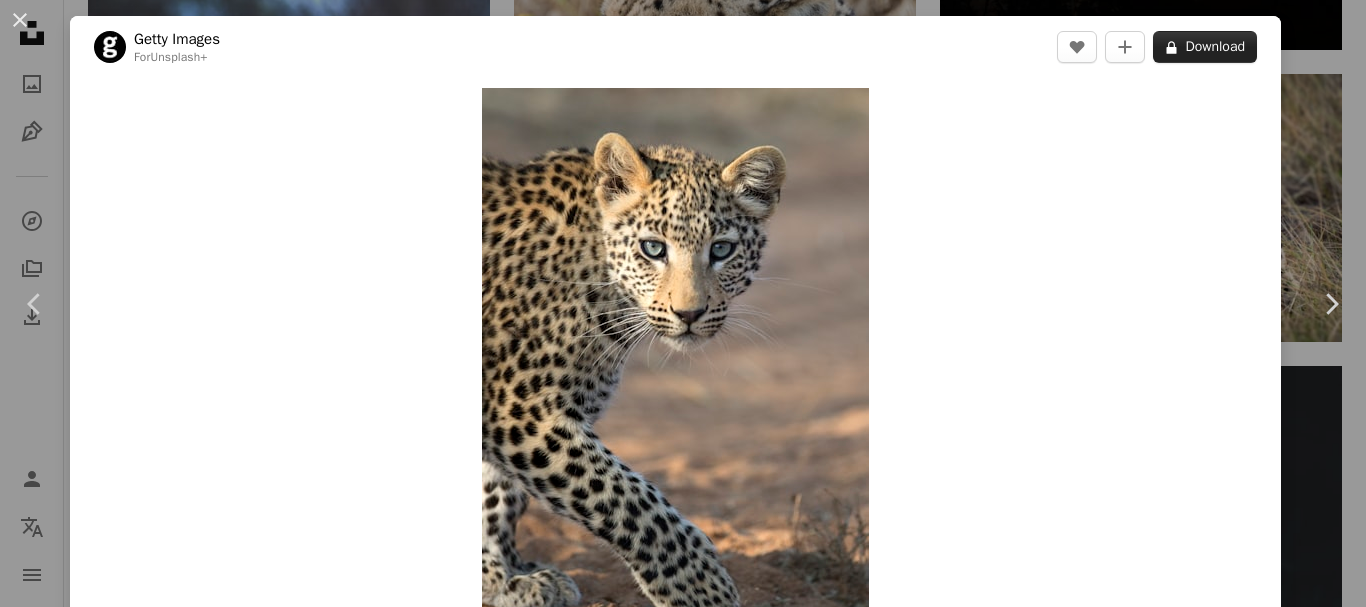 click on "A lock Download" at bounding box center (1205, 47) 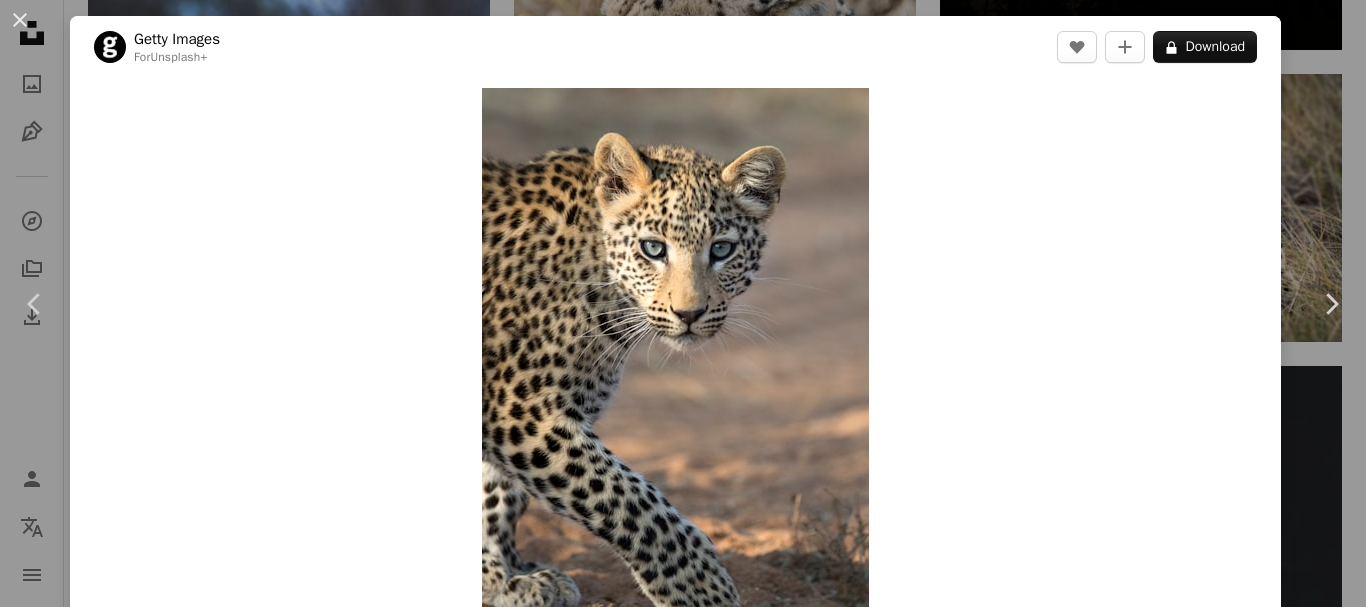 click on "An X shape Premium, ready to use images. Get unlimited access. A plus sign Members-only content added monthly A plus sign Unlimited royalty-free downloads A plus sign Illustrations  New A plus sign Enhanced legal protections yearly 66%  off monthly $12   $4 USD per month * Get  Unsplash+ * When paid annually, billed upfront  $48 Taxes where applicable. Renews automatically. Cancel anytime." at bounding box center [683, 6449] 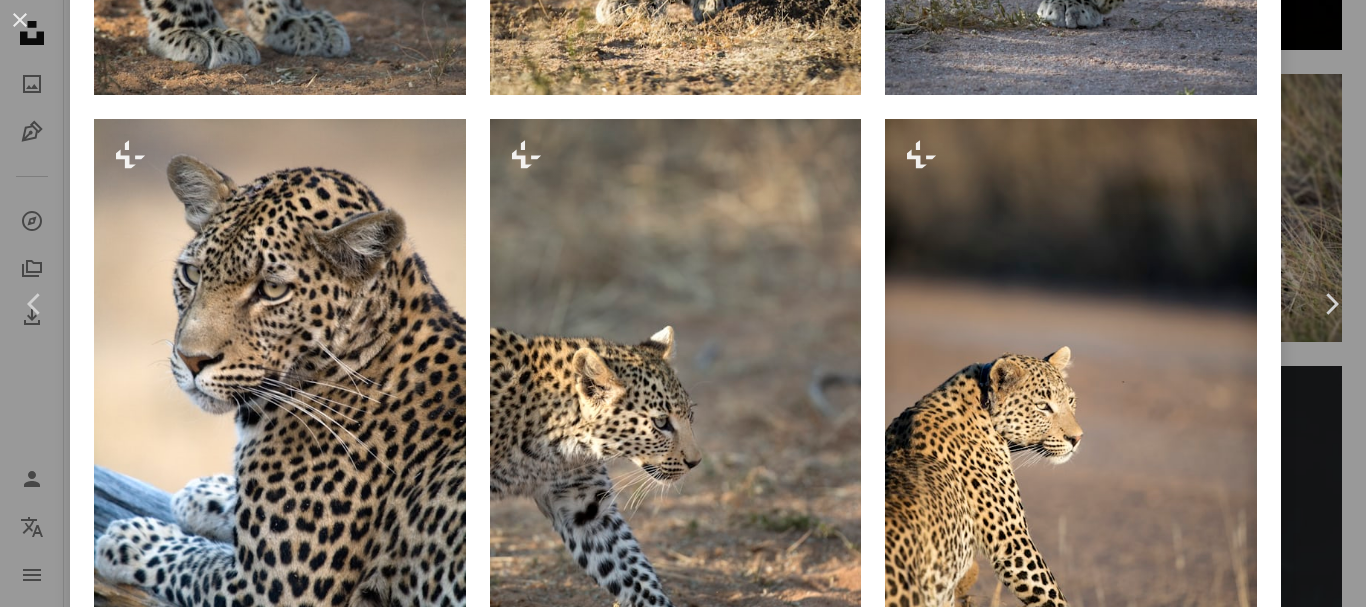 scroll, scrollTop: 1900, scrollLeft: 0, axis: vertical 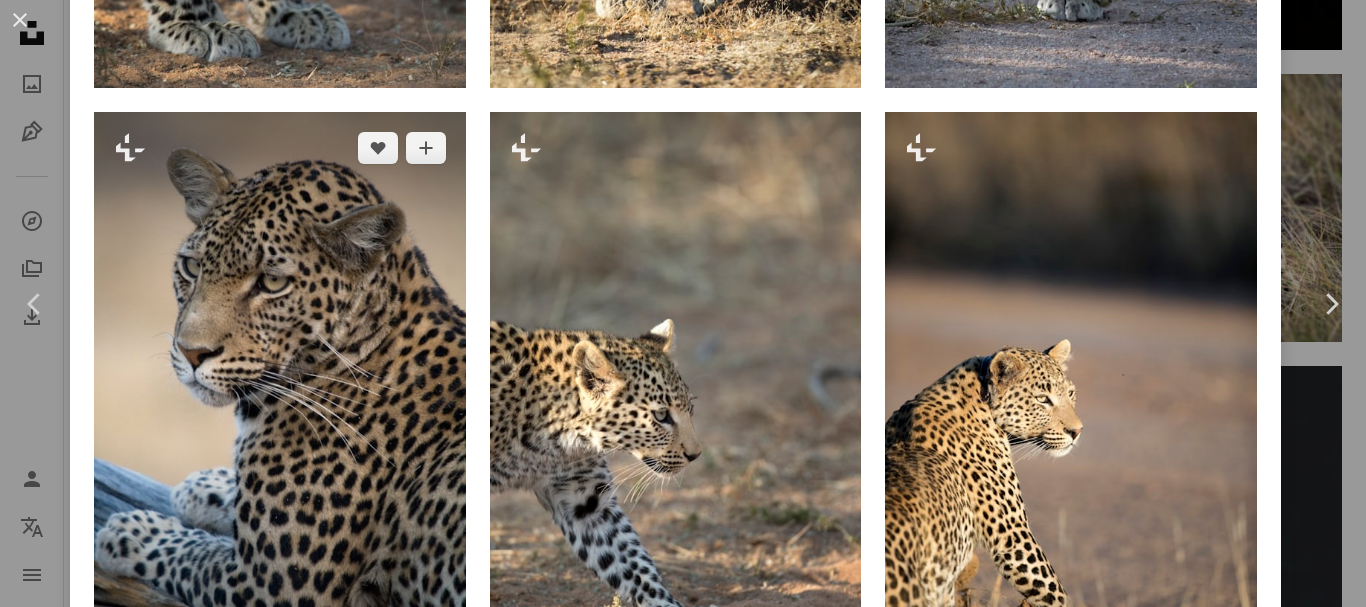 click at bounding box center [280, 390] 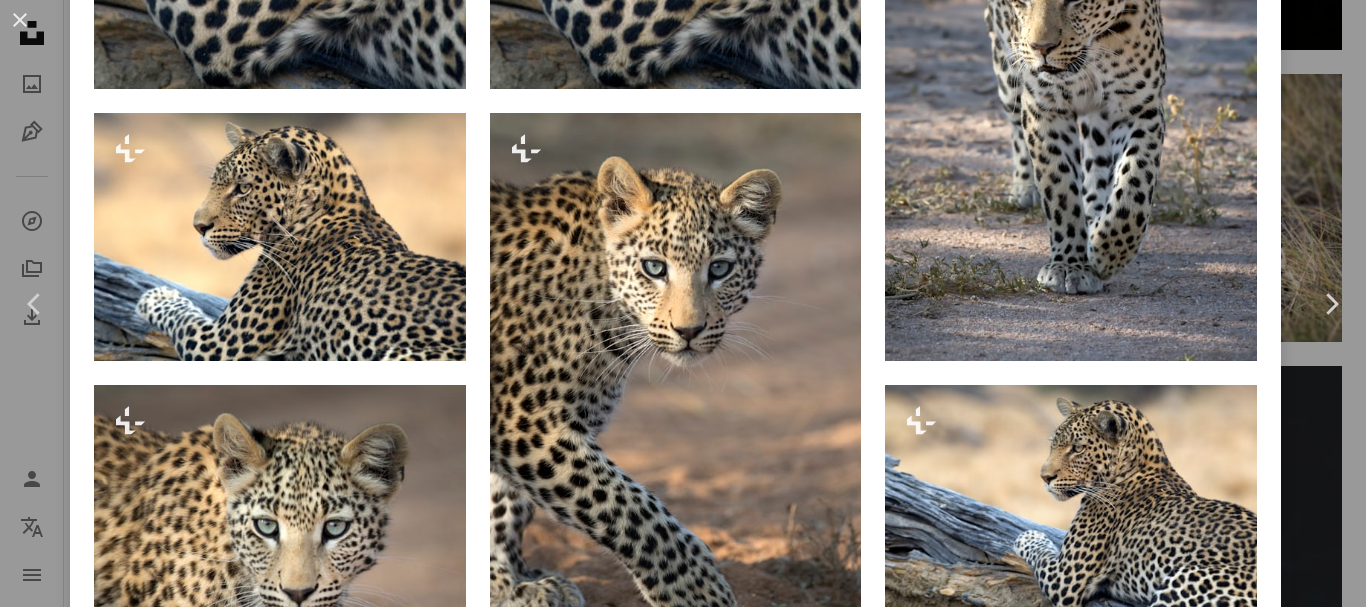 scroll, scrollTop: 0, scrollLeft: 0, axis: both 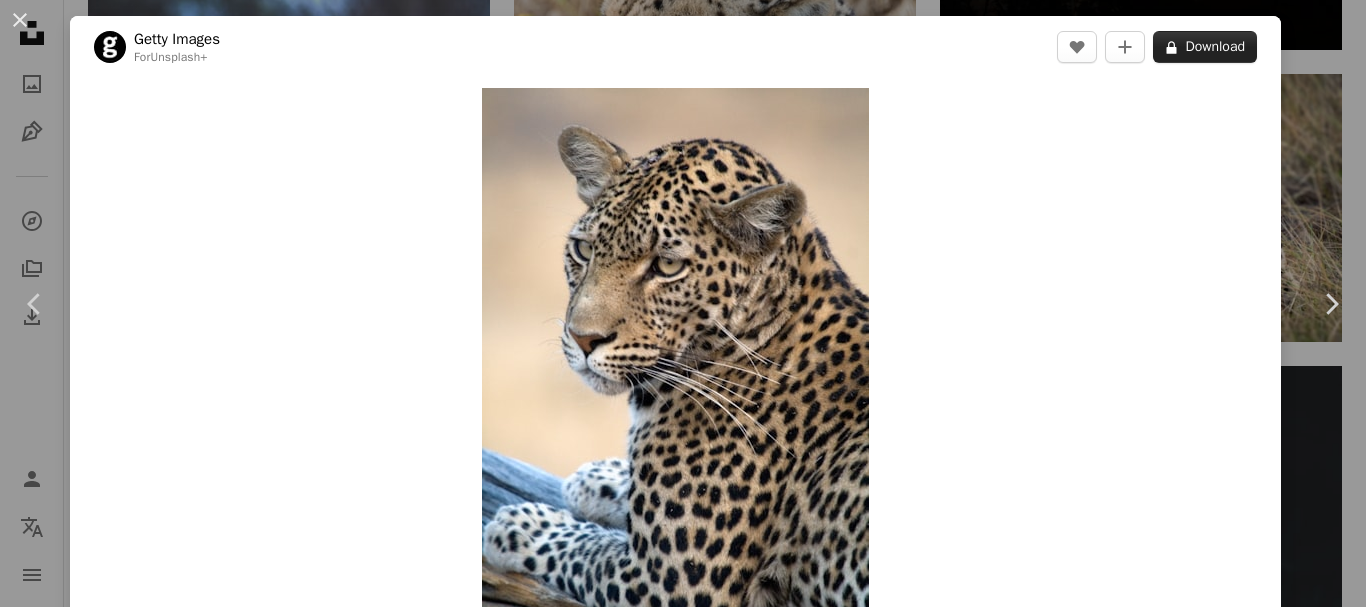 click on "A lock Download" at bounding box center (1205, 47) 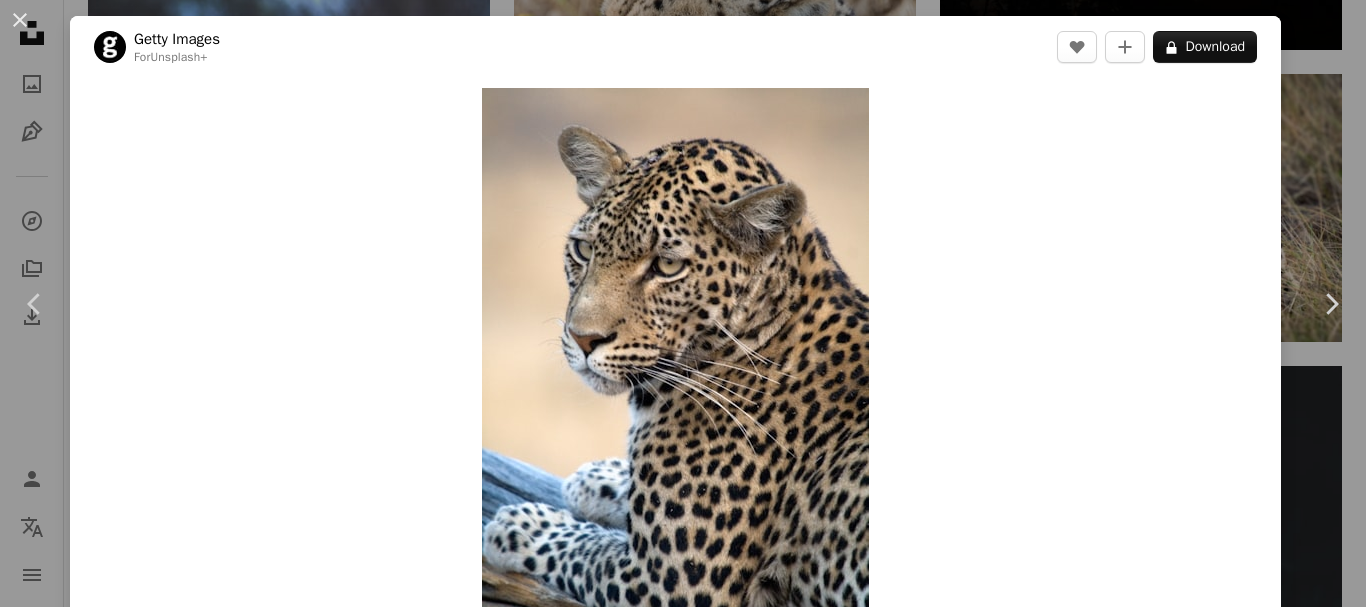 click on "An X shape Premium, ready to use images. Get unlimited access. A plus sign Members-only content added monthly A plus sign Unlimited royalty-free downloads A plus sign Illustrations  New A plus sign Enhanced legal protections yearly 66%  off monthly $12   $4 USD per month * Get  Unsplash+ * When paid annually, billed upfront  $48 Taxes where applicable. Renews automatically. Cancel anytime." at bounding box center (683, 6449) 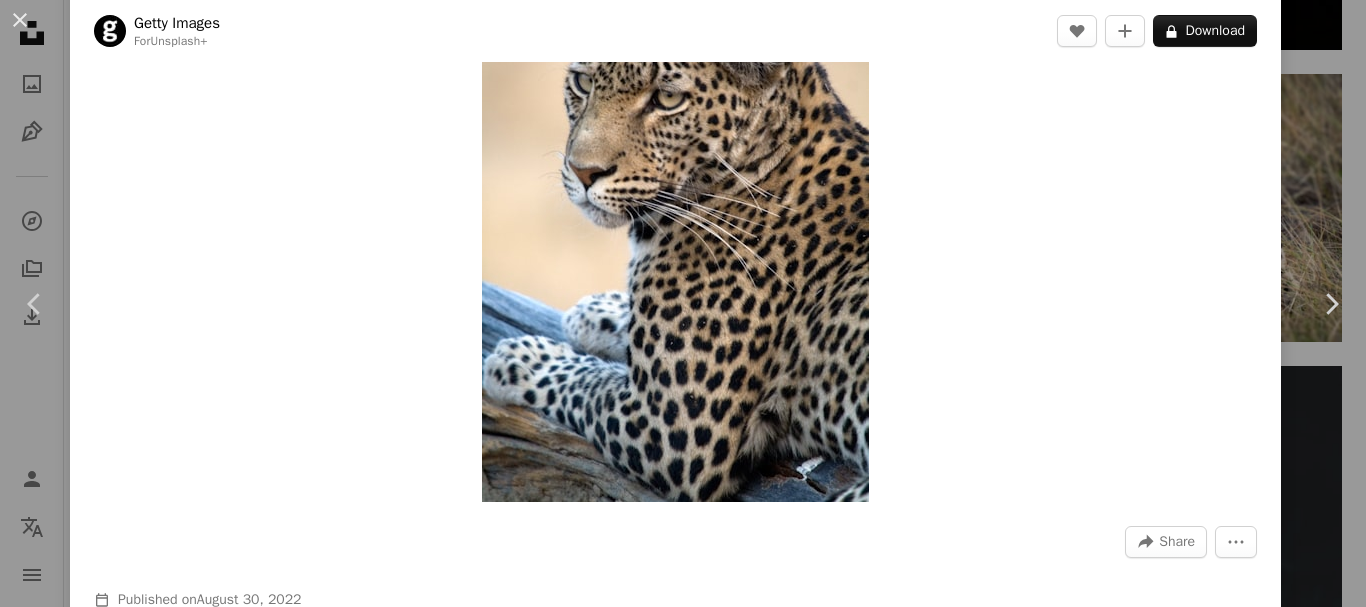 scroll, scrollTop: 400, scrollLeft: 0, axis: vertical 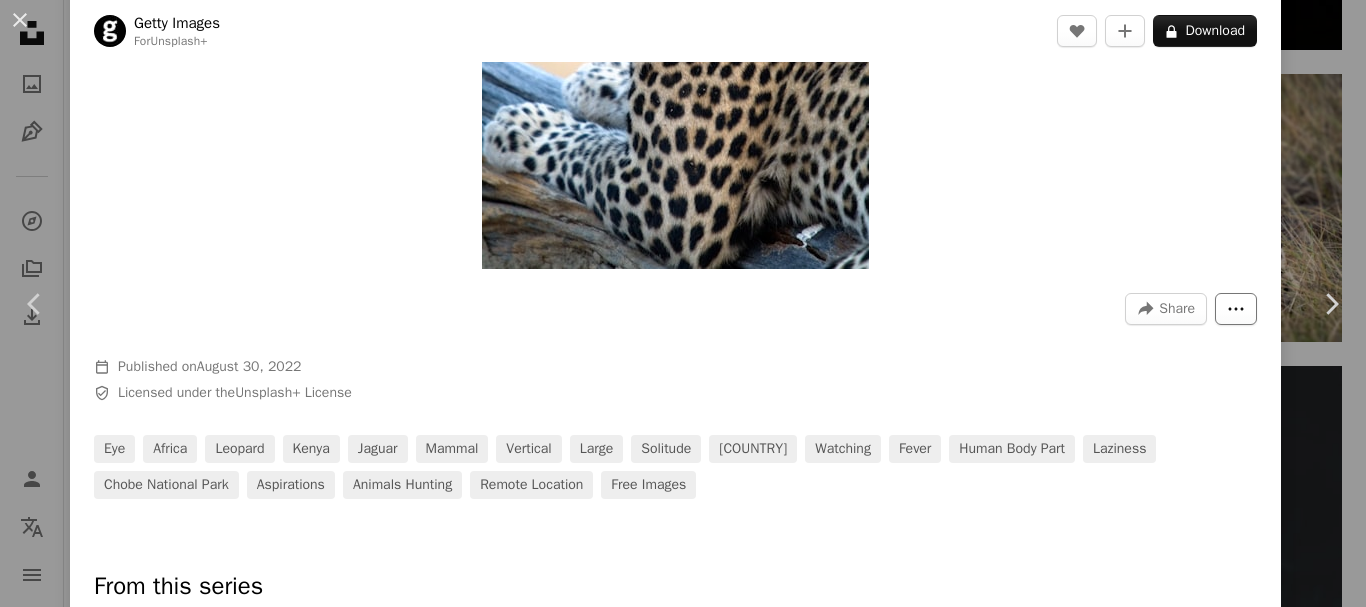click on "More Actions" 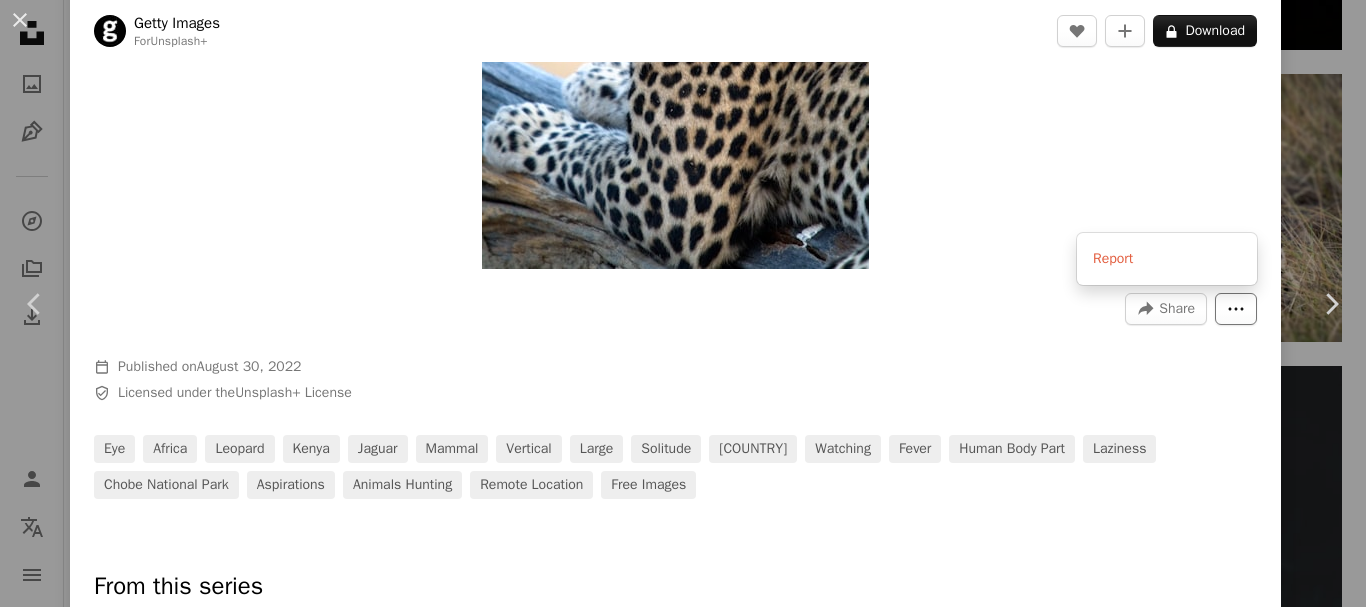 click 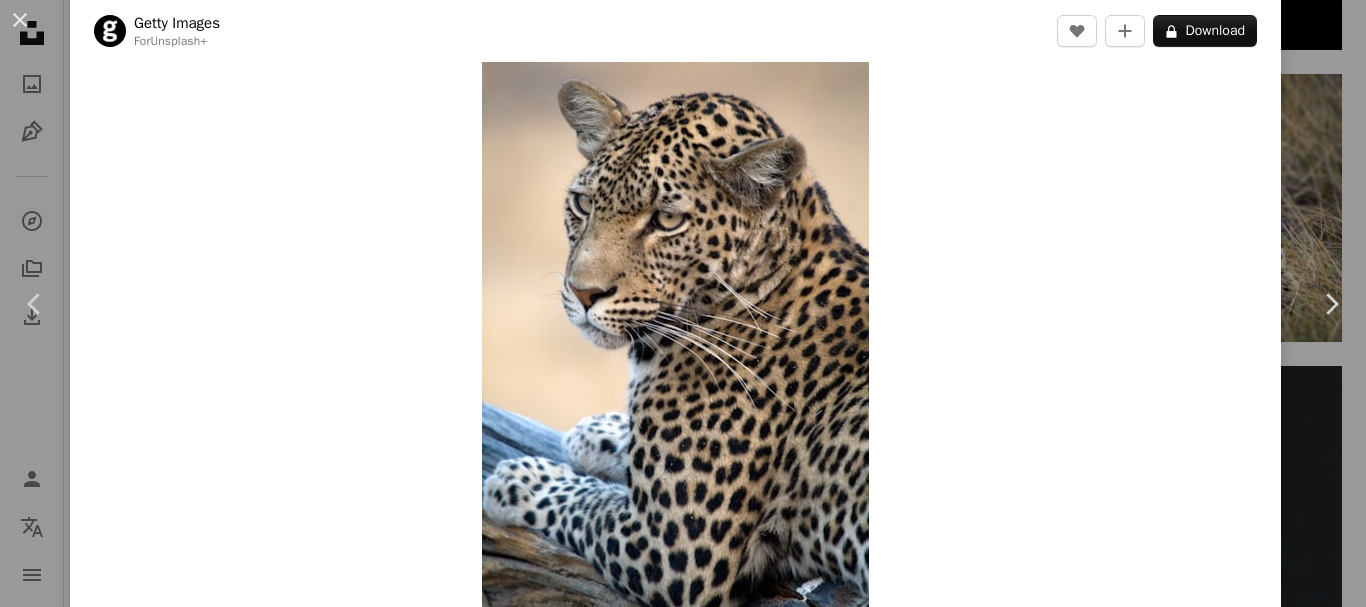 scroll, scrollTop: 0, scrollLeft: 0, axis: both 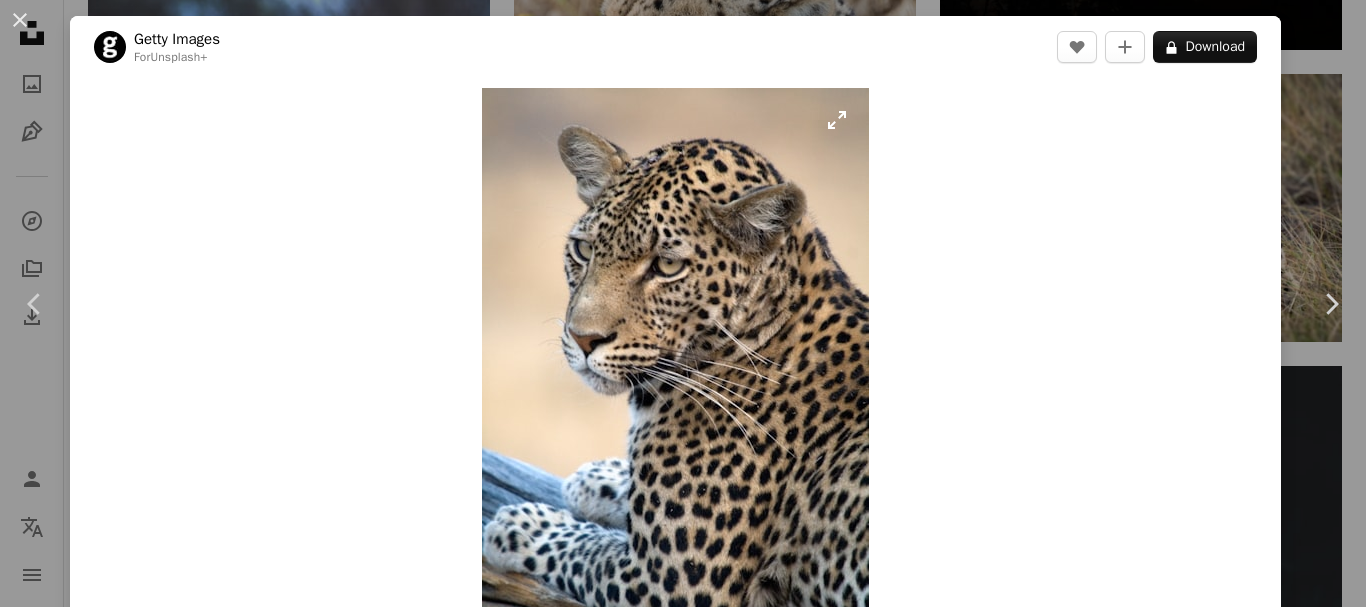 click at bounding box center (675, 378) 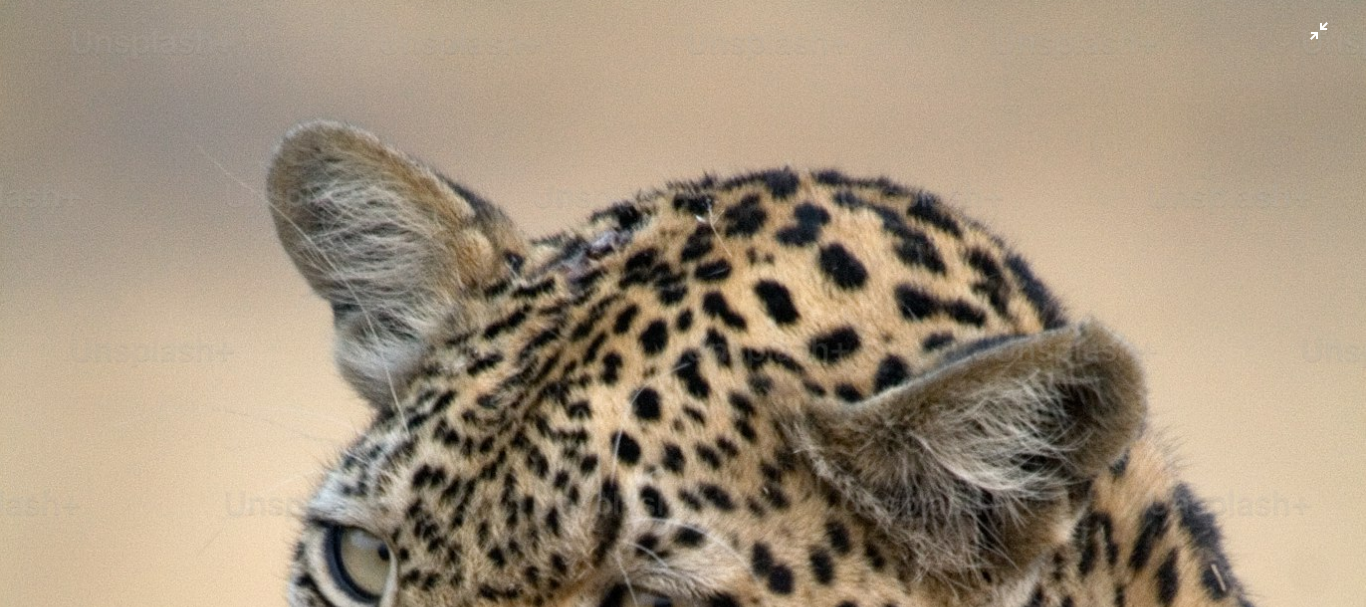 scroll, scrollTop: 0, scrollLeft: 0, axis: both 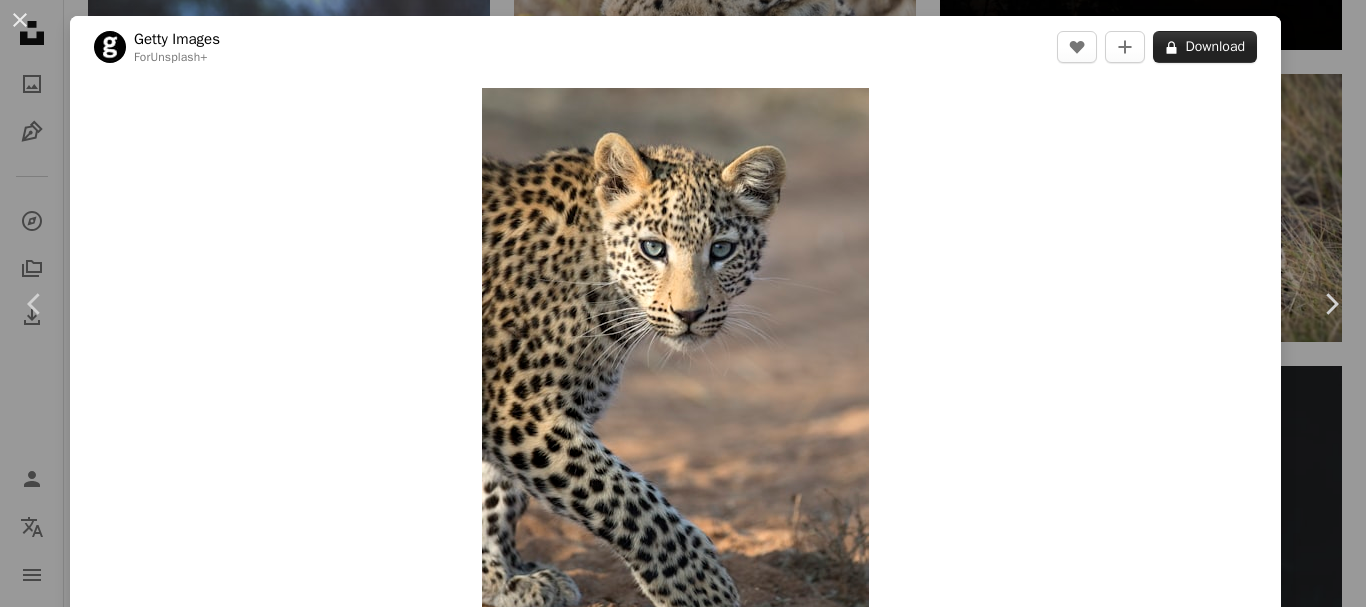 click on "A lock Download" at bounding box center [1205, 47] 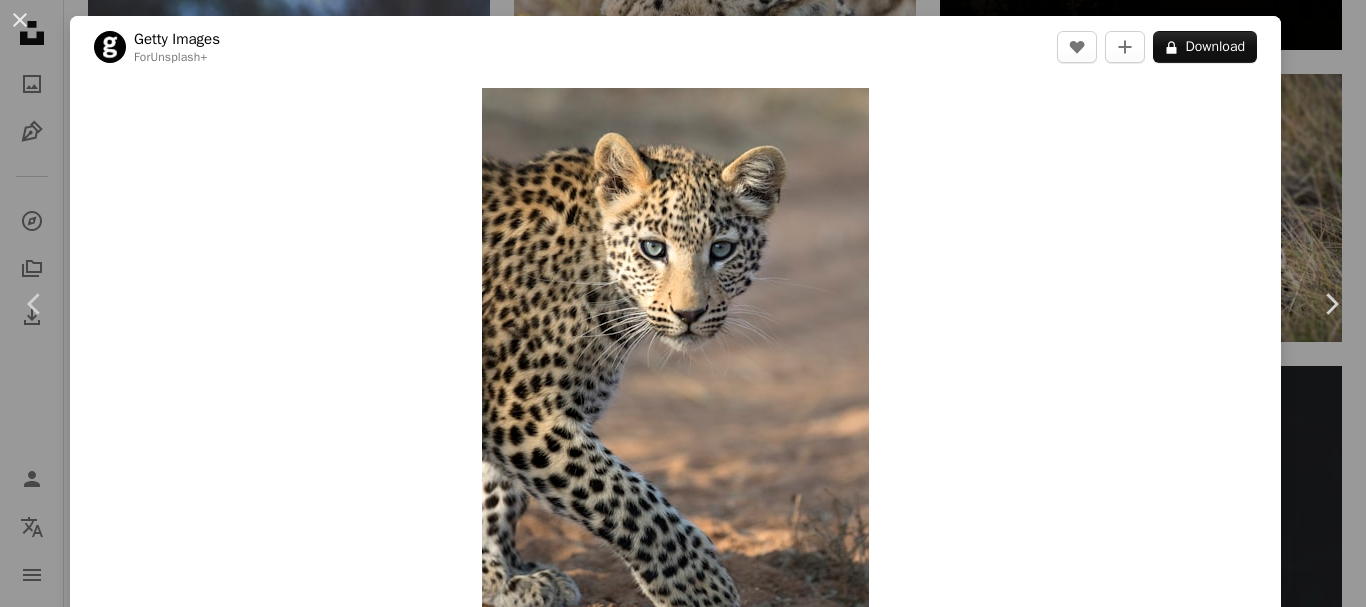 click on "An X shape Premium, ready to use images. Get unlimited access. A plus sign Members-only content added monthly A plus sign Unlimited royalty-free downloads A plus sign Illustrations  New A plus sign Enhanced legal protections yearly 66%  off monthly $12   $4 USD per month * Get  Unsplash+ * When paid annually, billed upfront  $48 Taxes where applicable. Renews automatically. Cancel anytime." at bounding box center [683, 6449] 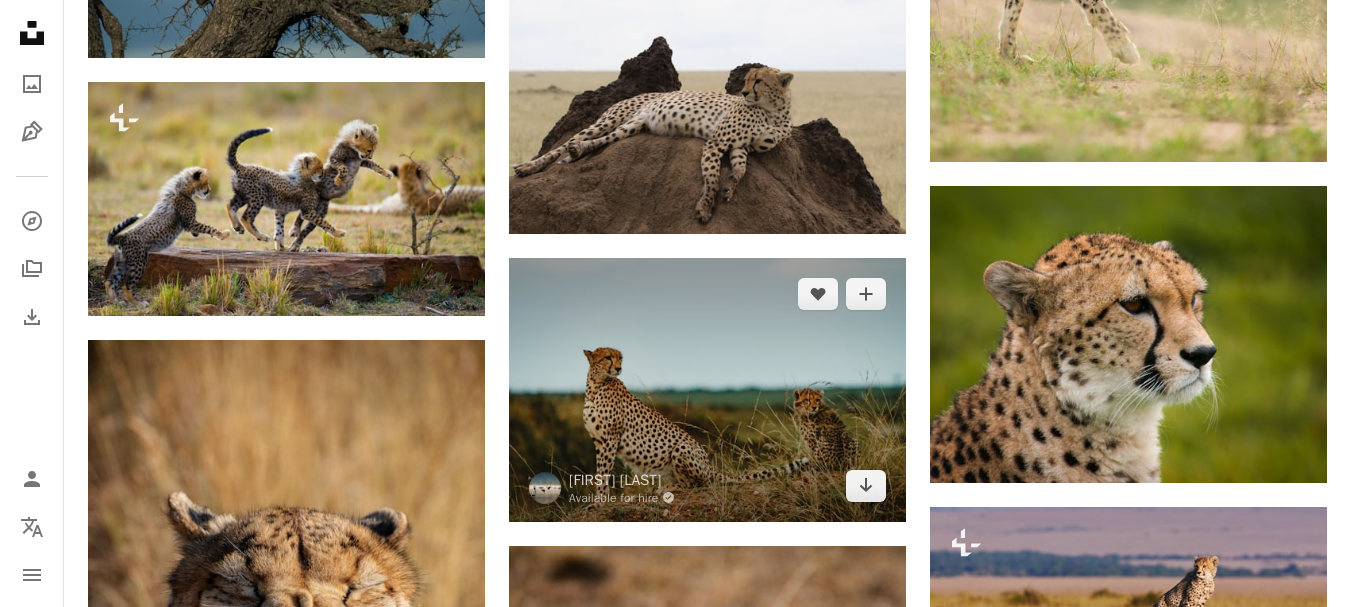 scroll, scrollTop: 6900, scrollLeft: 0, axis: vertical 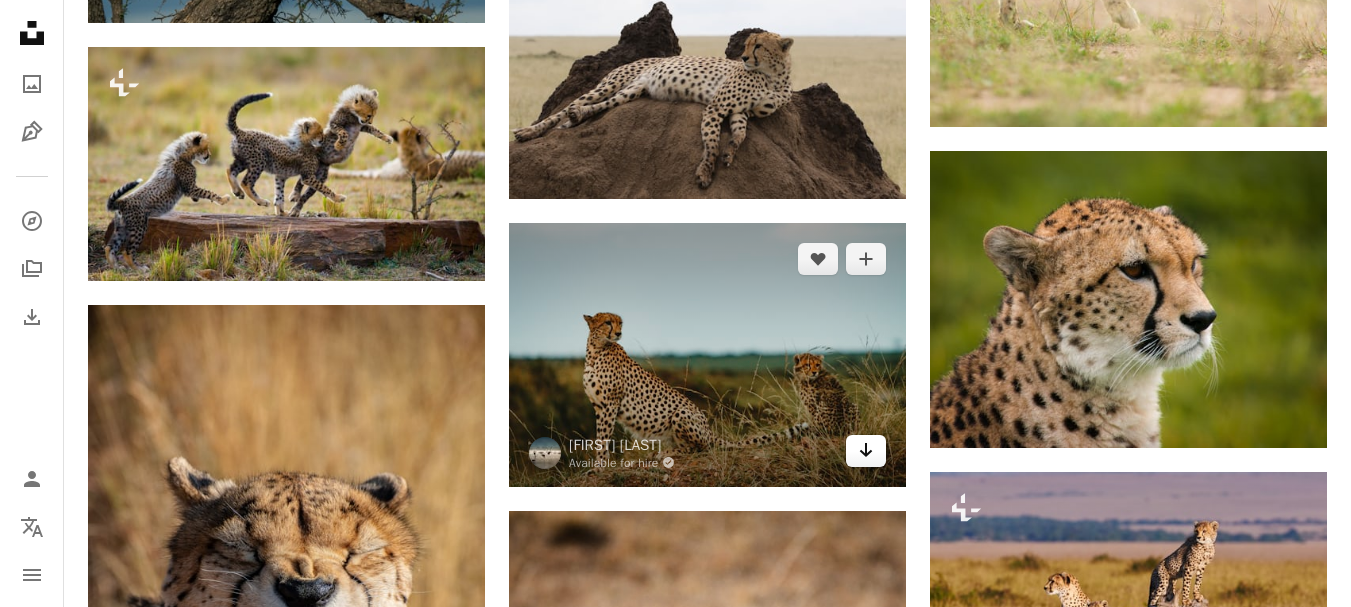 click on "Arrow pointing down" 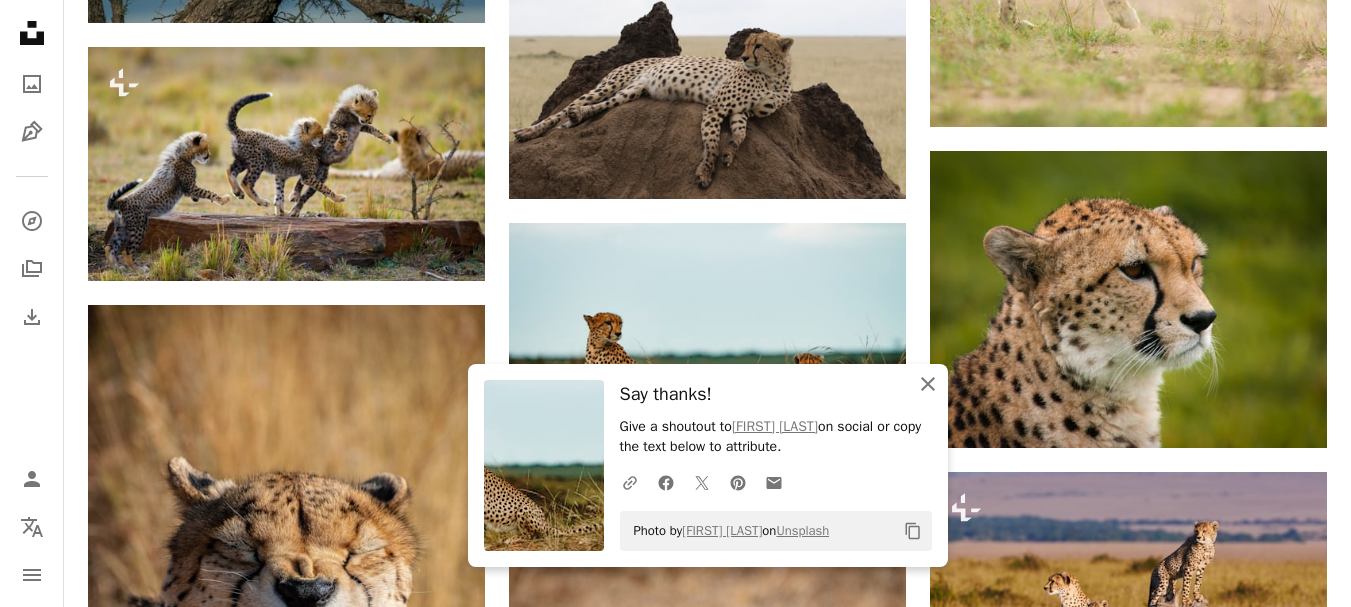 click 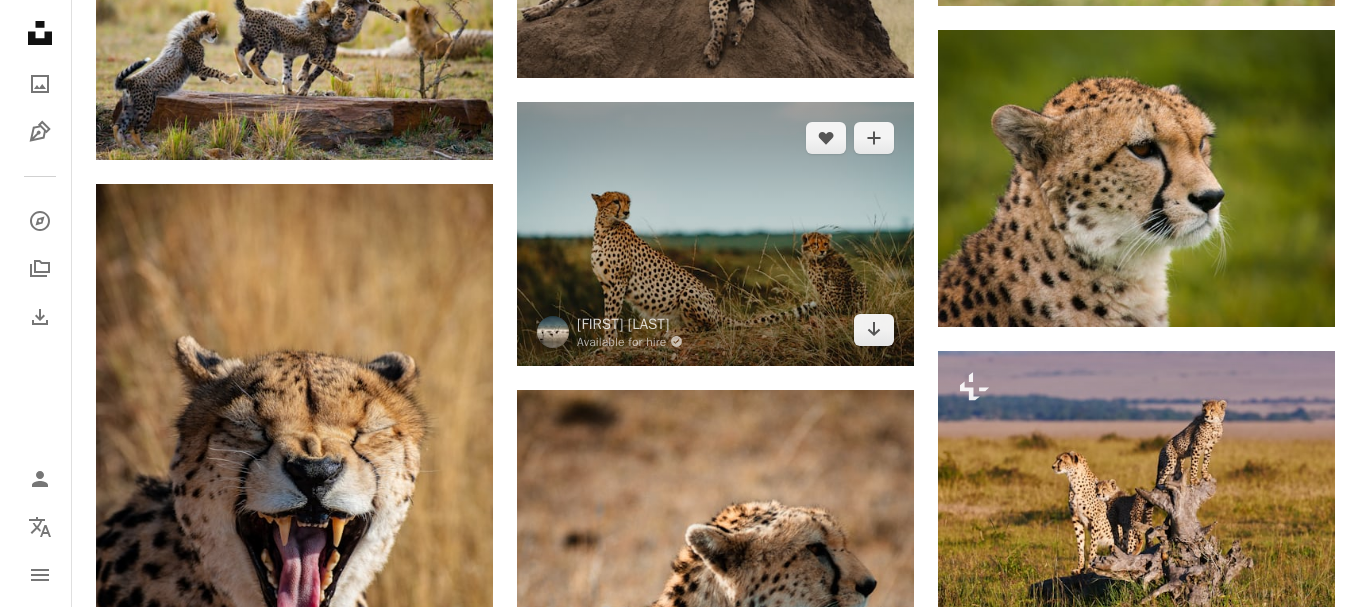 scroll, scrollTop: 7200, scrollLeft: 0, axis: vertical 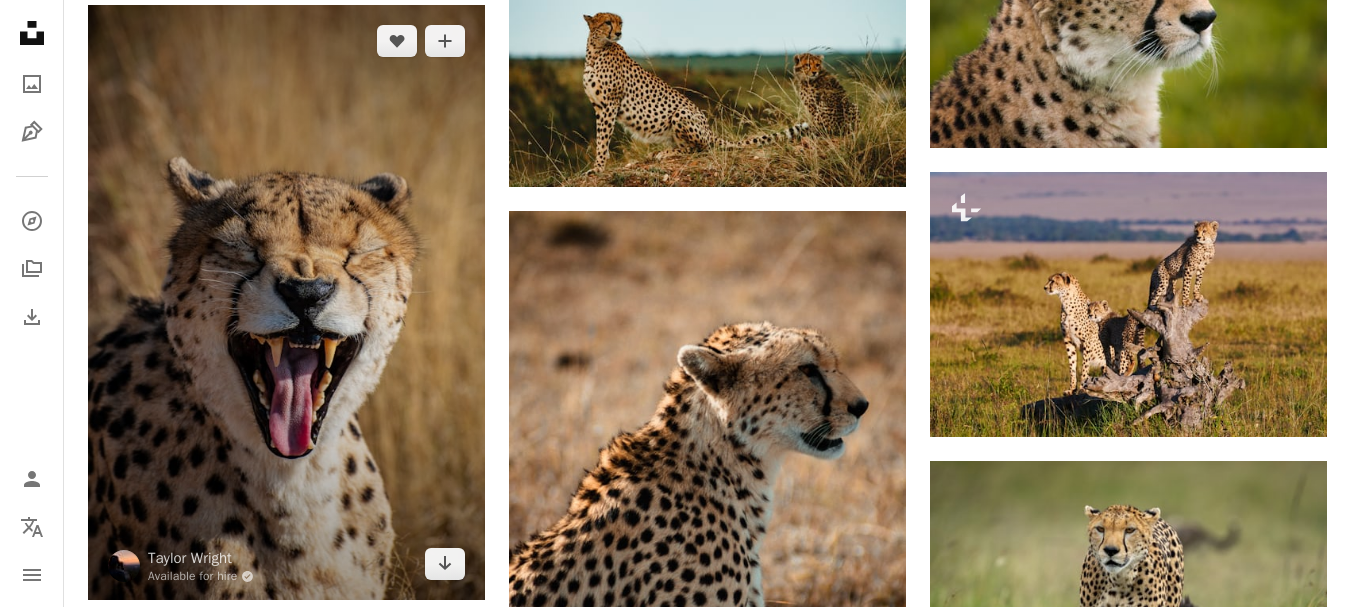 click at bounding box center [286, 303] 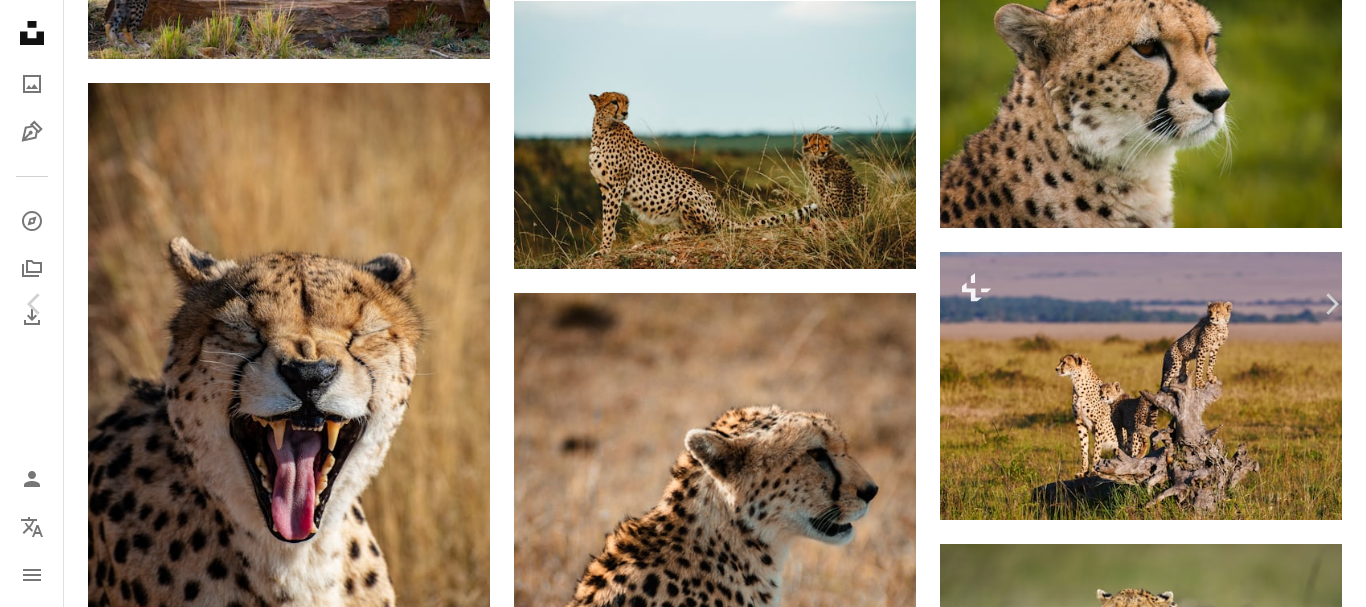 scroll, scrollTop: 6000, scrollLeft: 0, axis: vertical 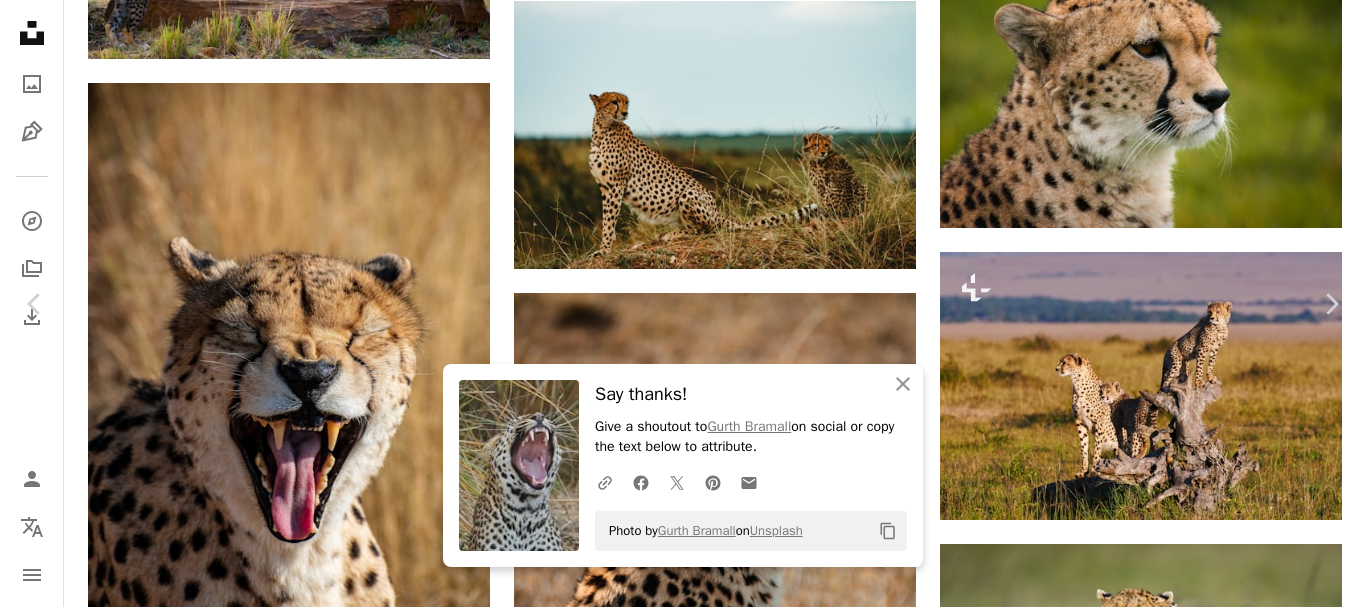 click at bounding box center (676, 3463) 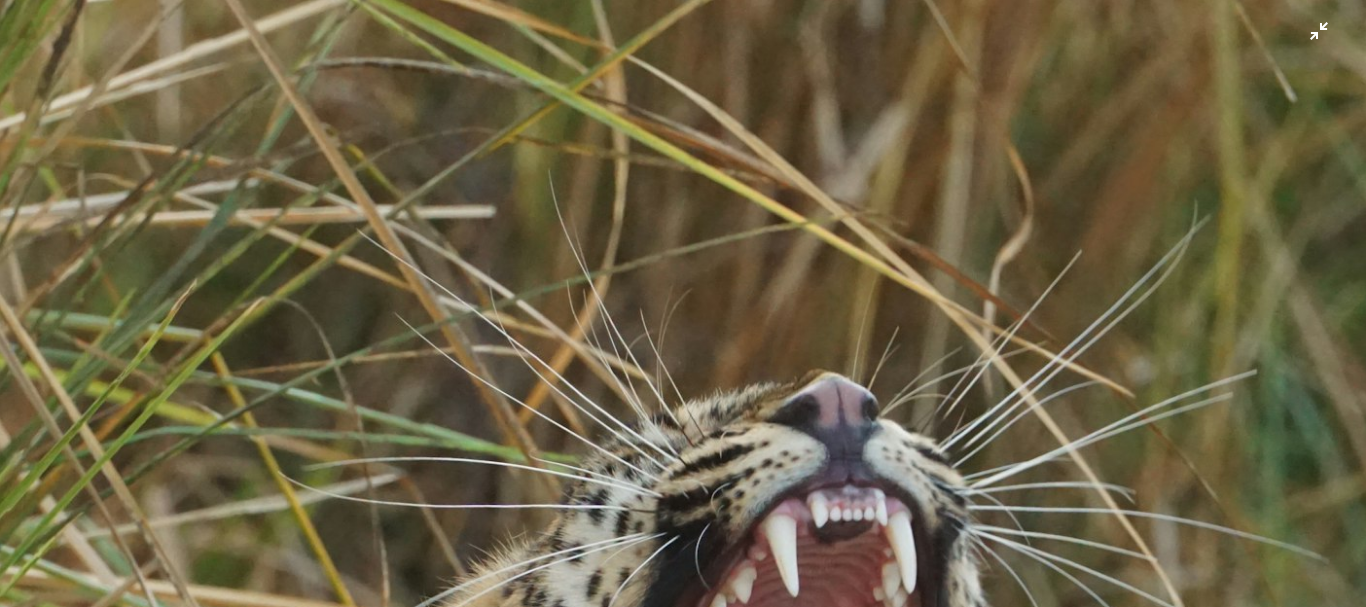 scroll, scrollTop: 0, scrollLeft: 0, axis: both 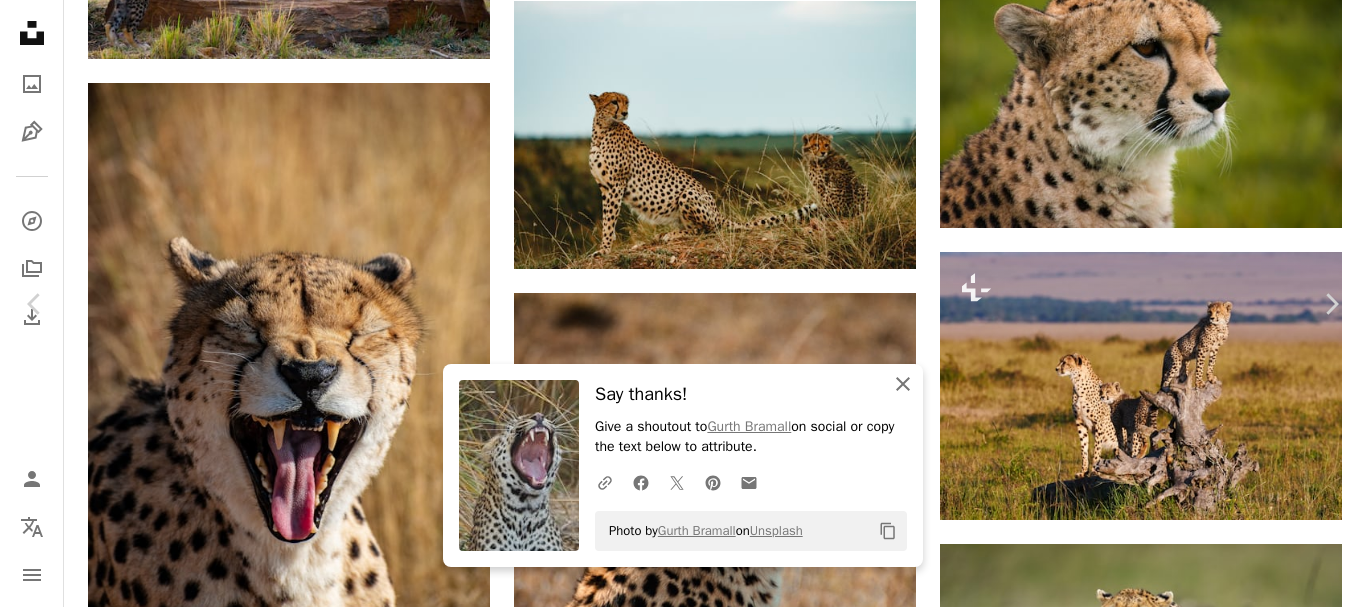 click on "An X shape" 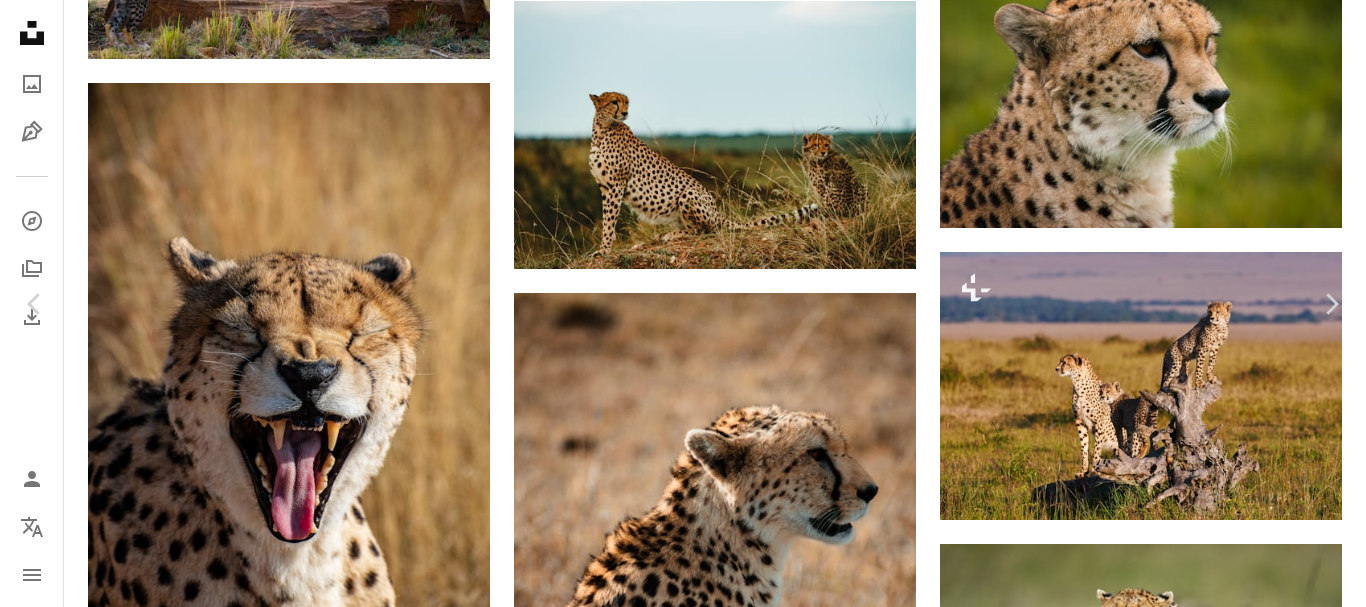 scroll, scrollTop: 1300, scrollLeft: 0, axis: vertical 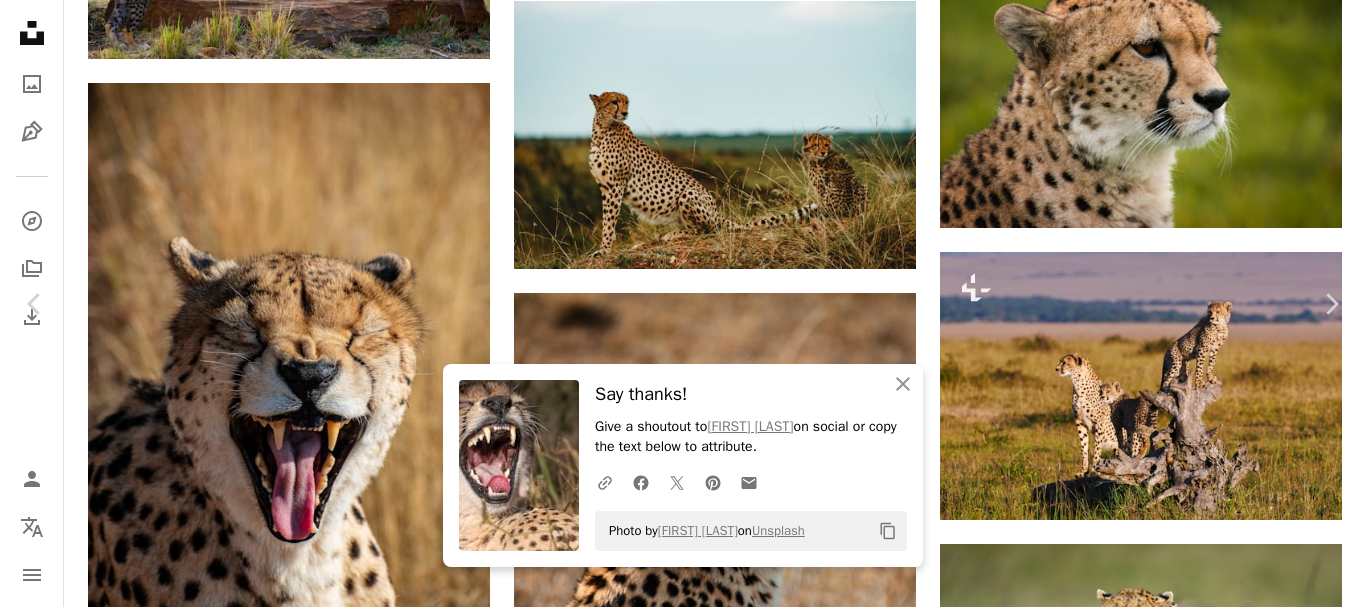click at bounding box center [676, 3399] 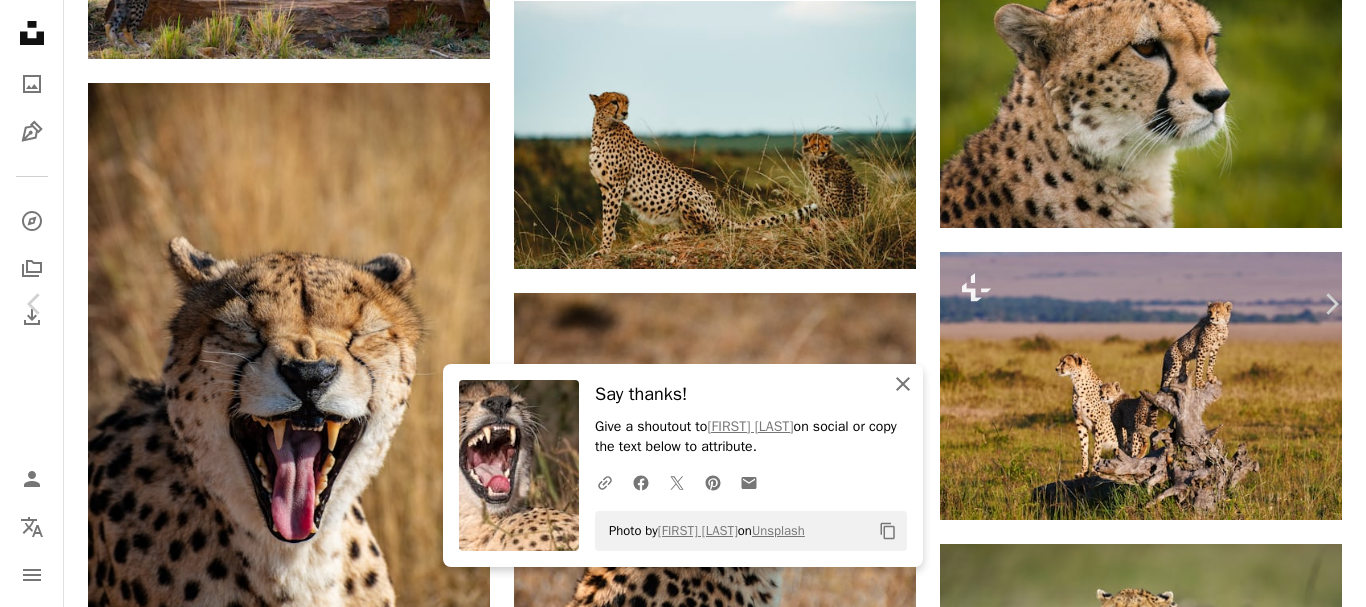 click on "An X shape" 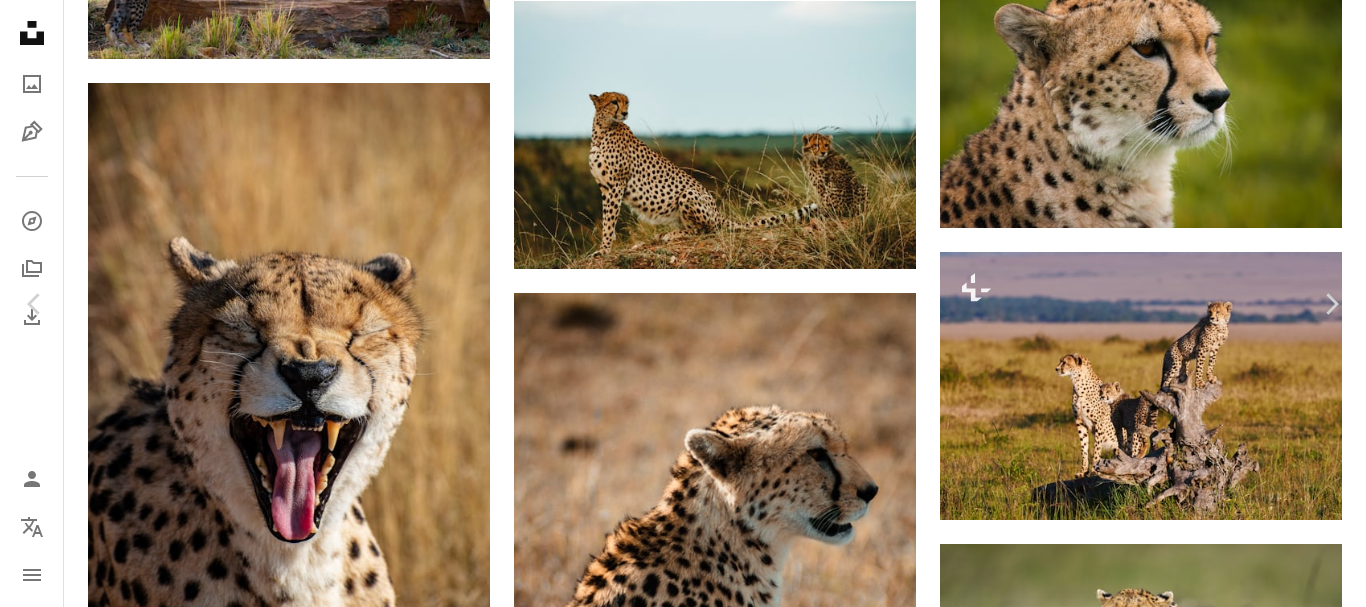 scroll, scrollTop: 3100, scrollLeft: 0, axis: vertical 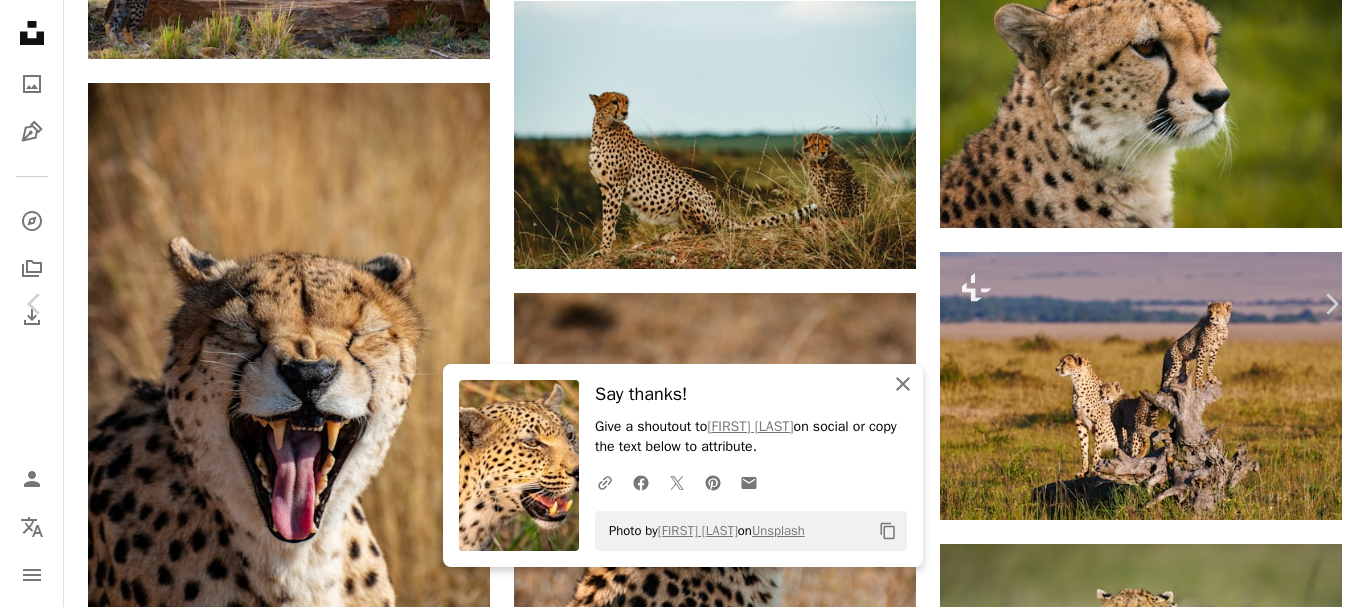 click 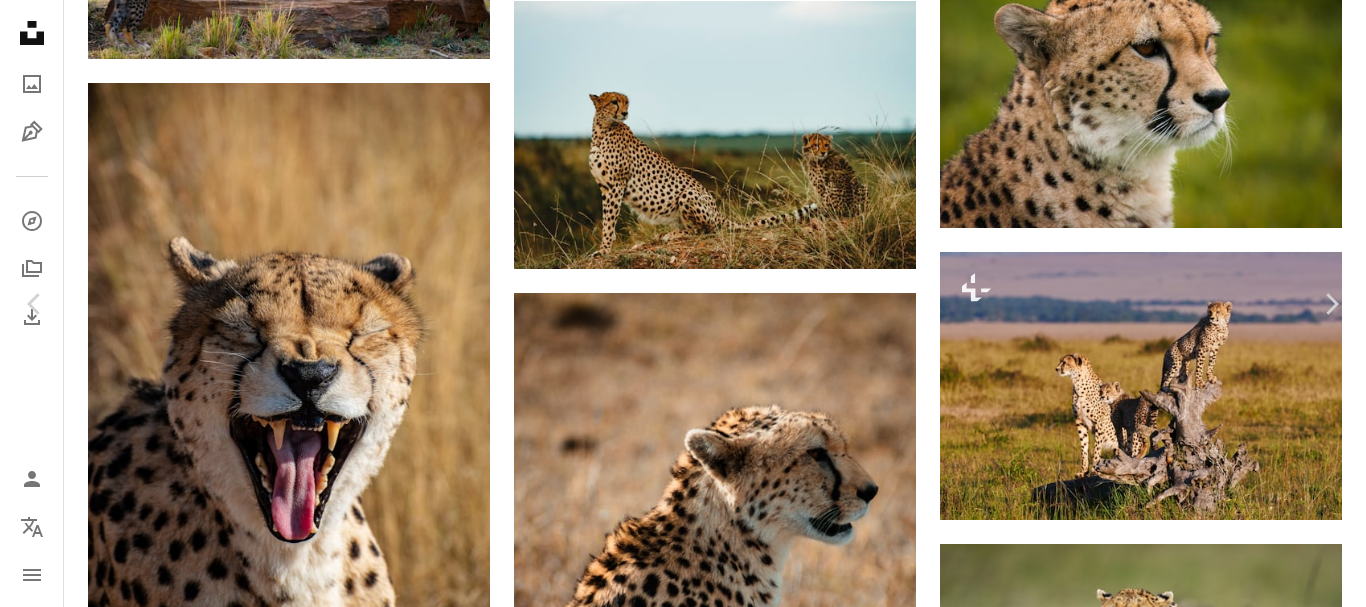 scroll, scrollTop: 6100, scrollLeft: 0, axis: vertical 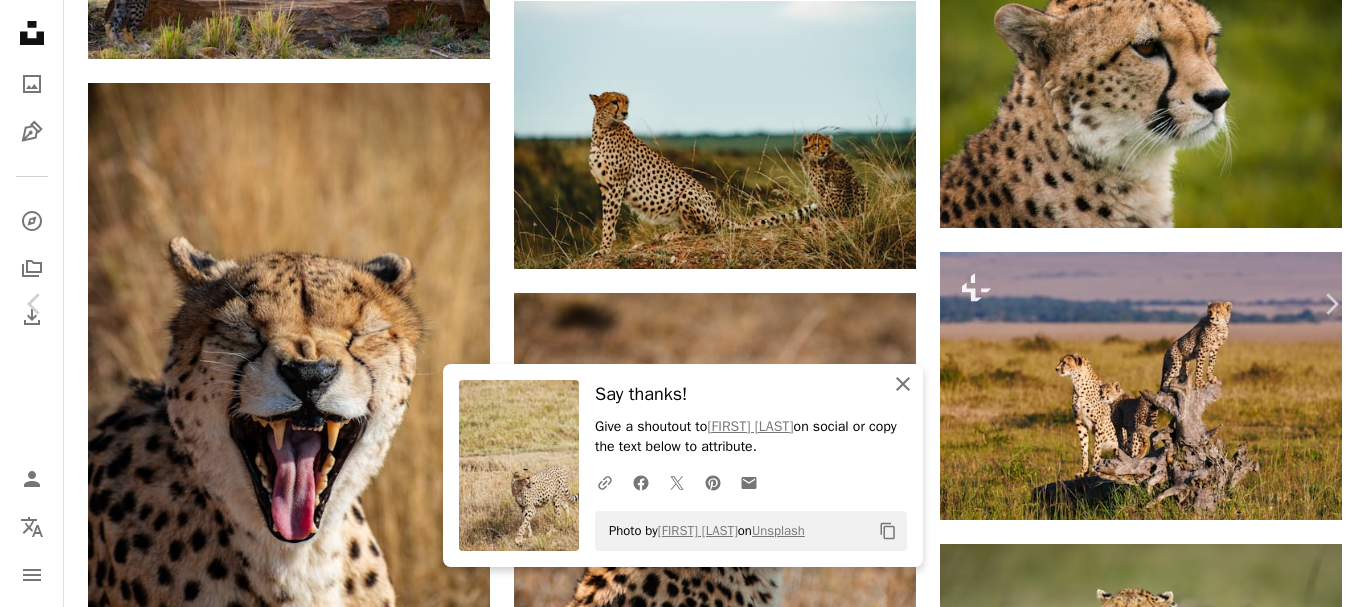 click on "An X shape" 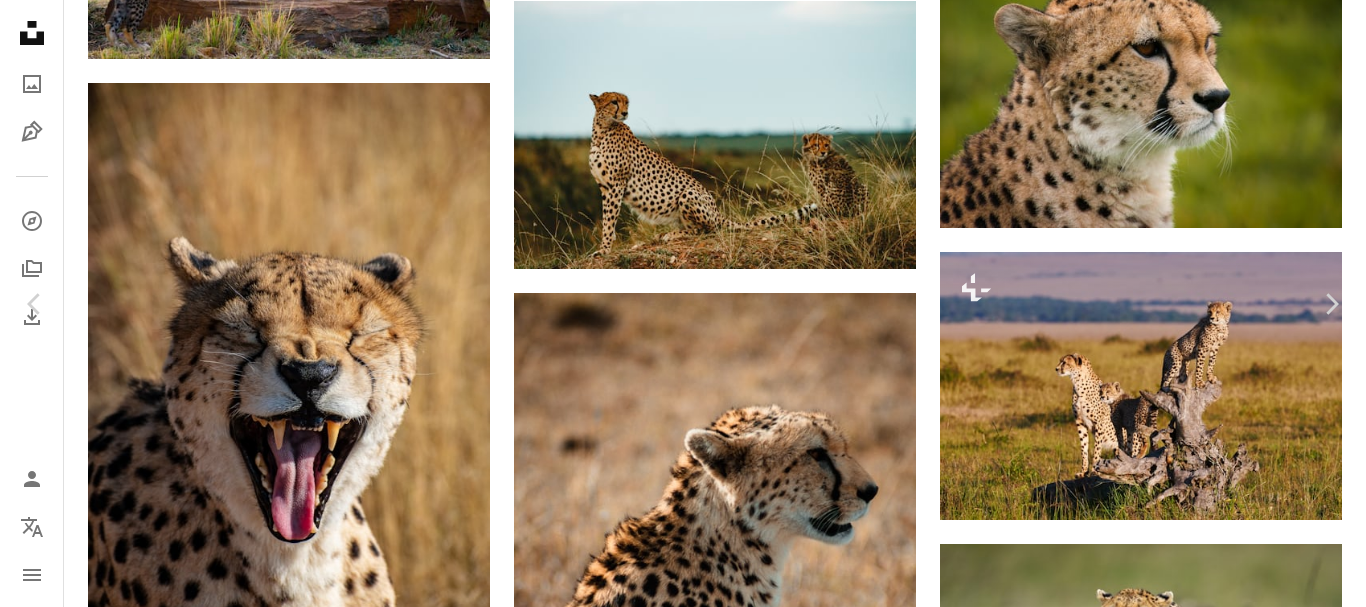 scroll, scrollTop: 9016, scrollLeft: 0, axis: vertical 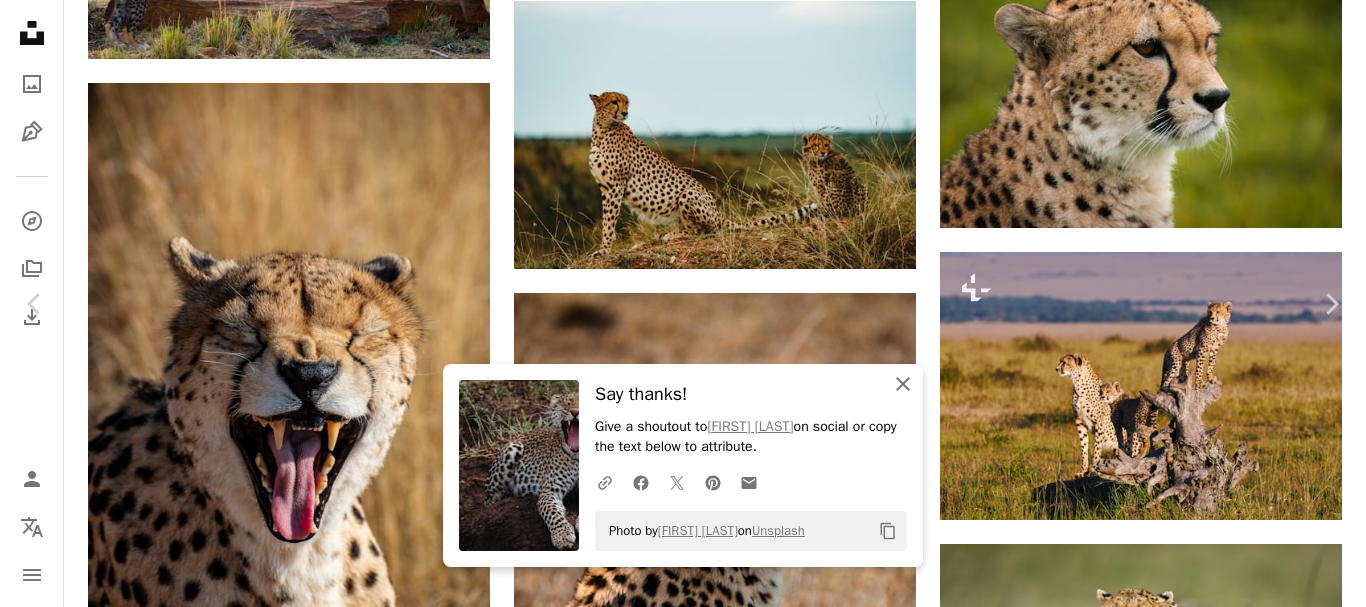 click 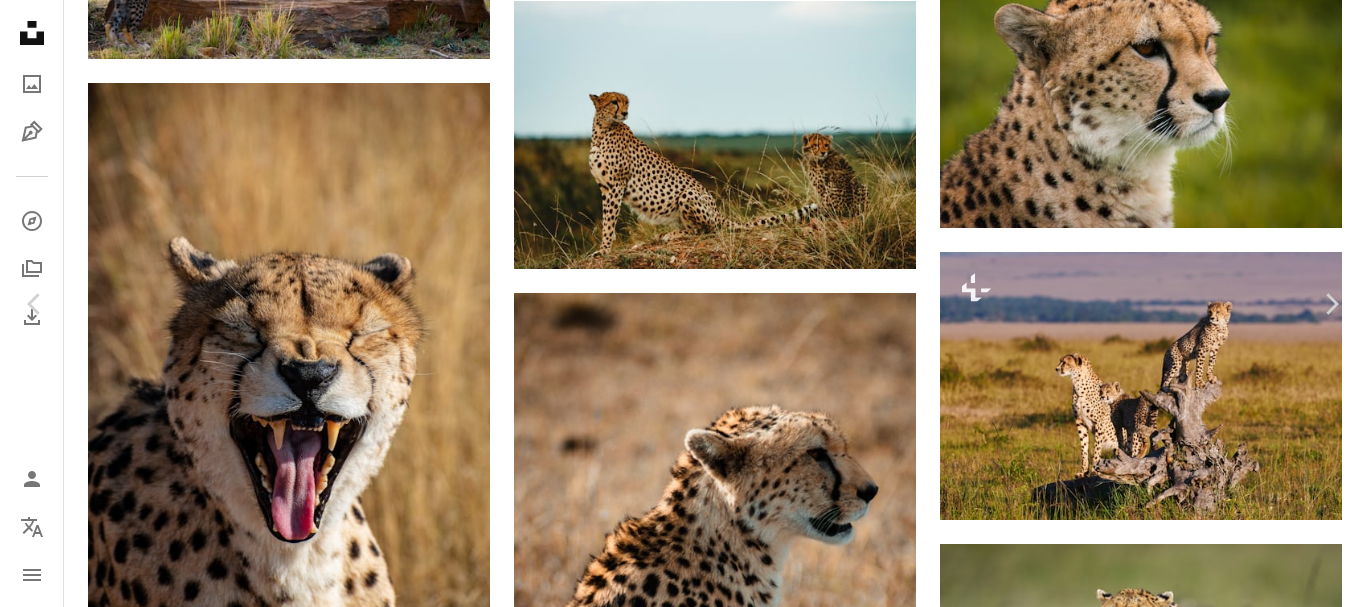 scroll, scrollTop: 13934, scrollLeft: 0, axis: vertical 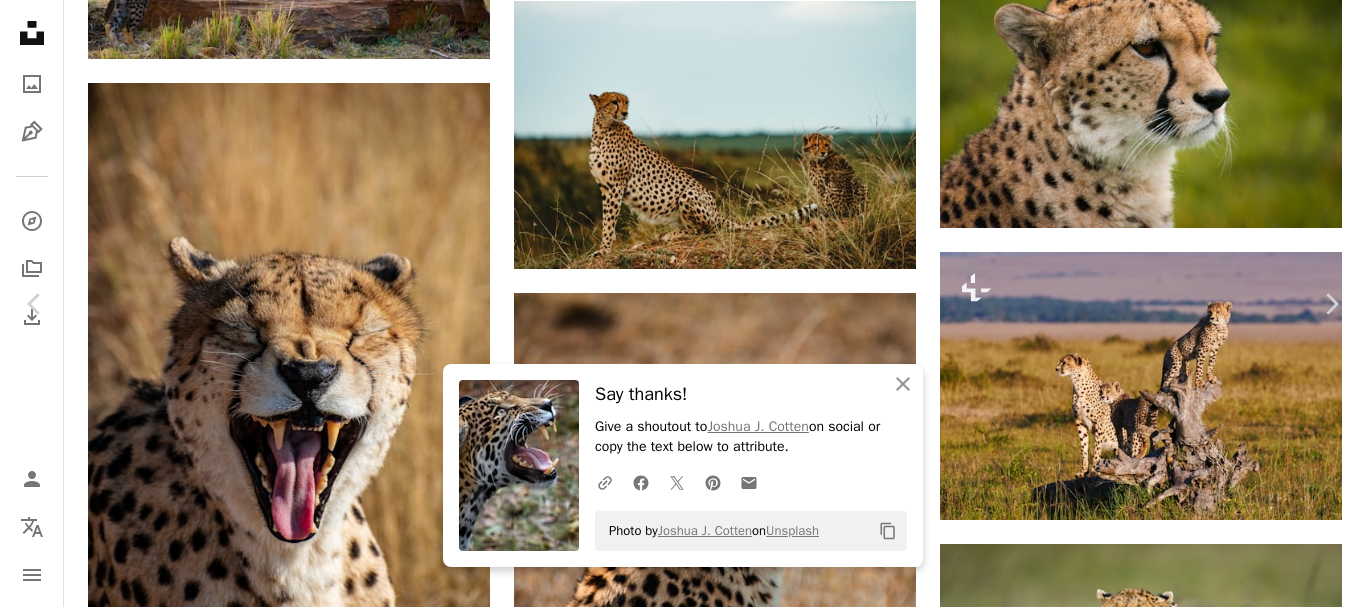 click at bounding box center [280, 3379] 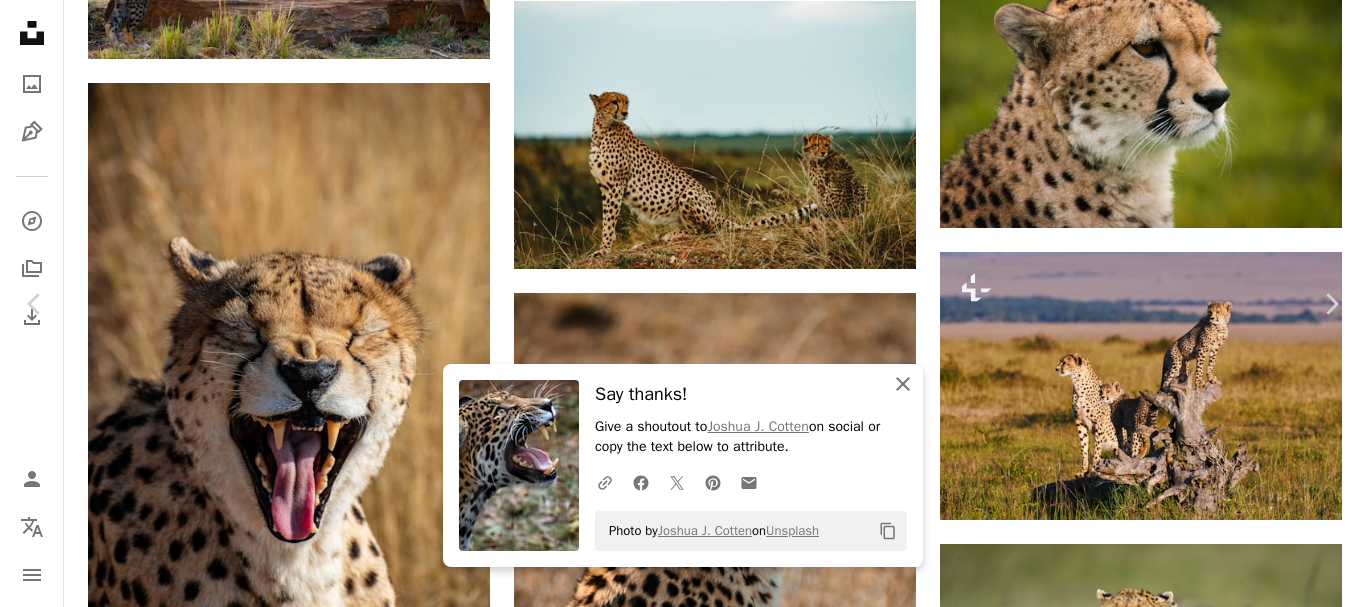 click on "An X shape" 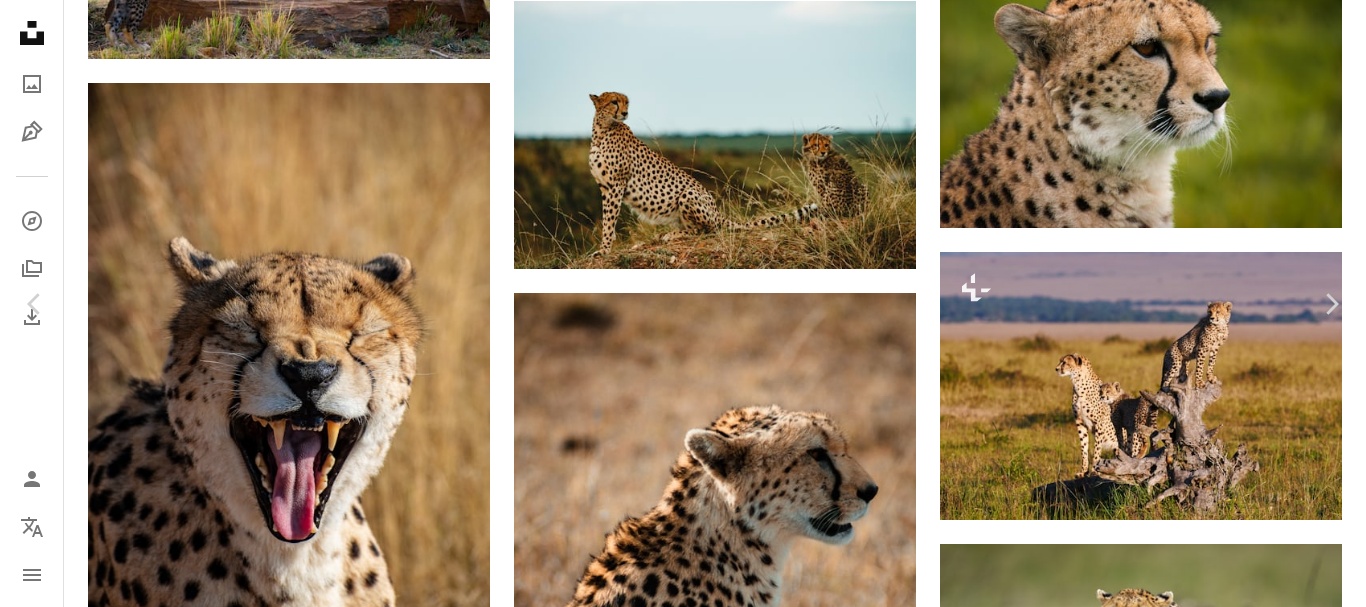 scroll, scrollTop: 1401, scrollLeft: 0, axis: vertical 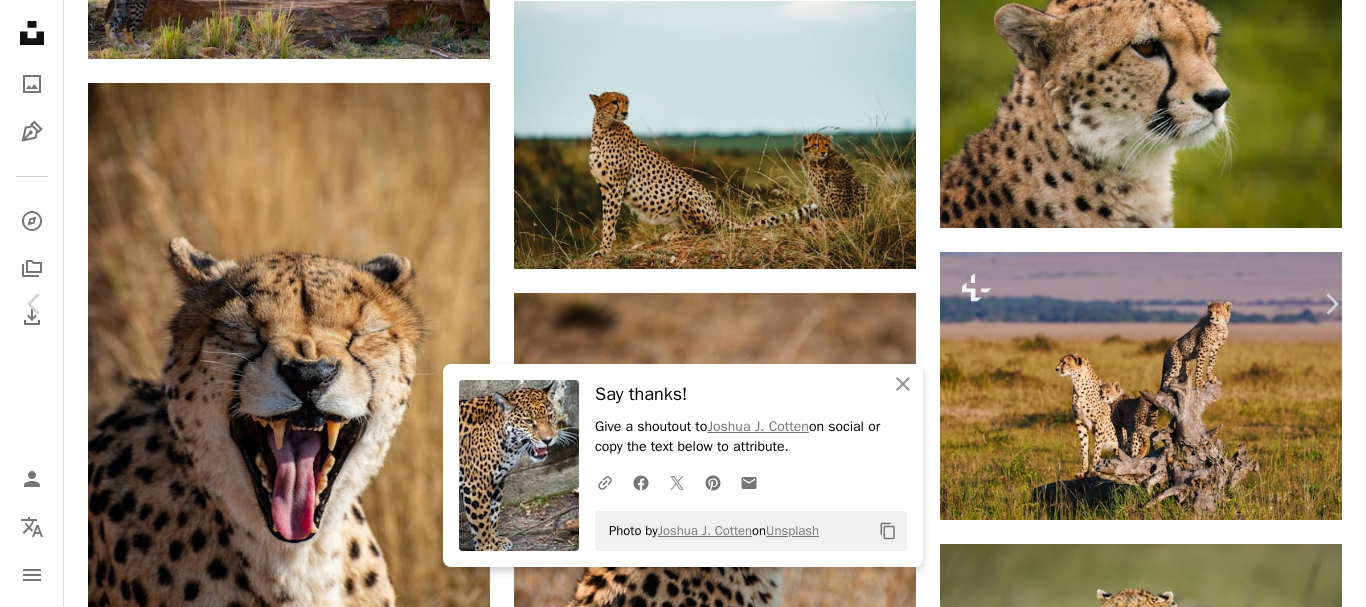 click at bounding box center [676, 6125] 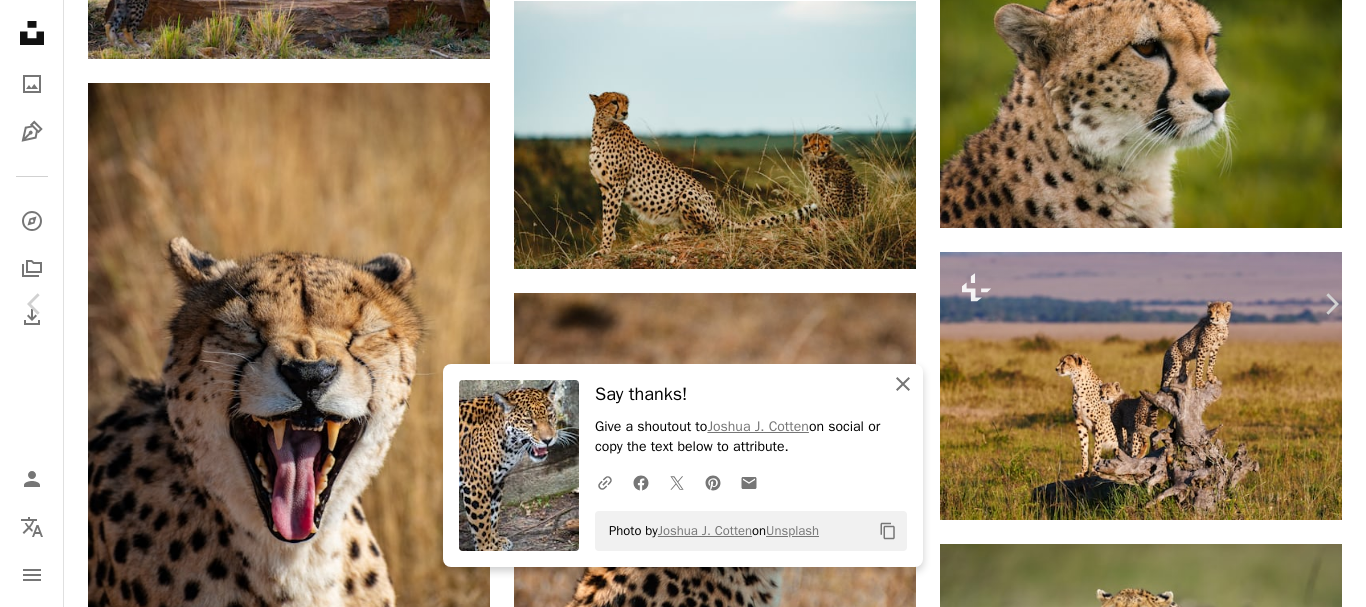 click on "An X shape" 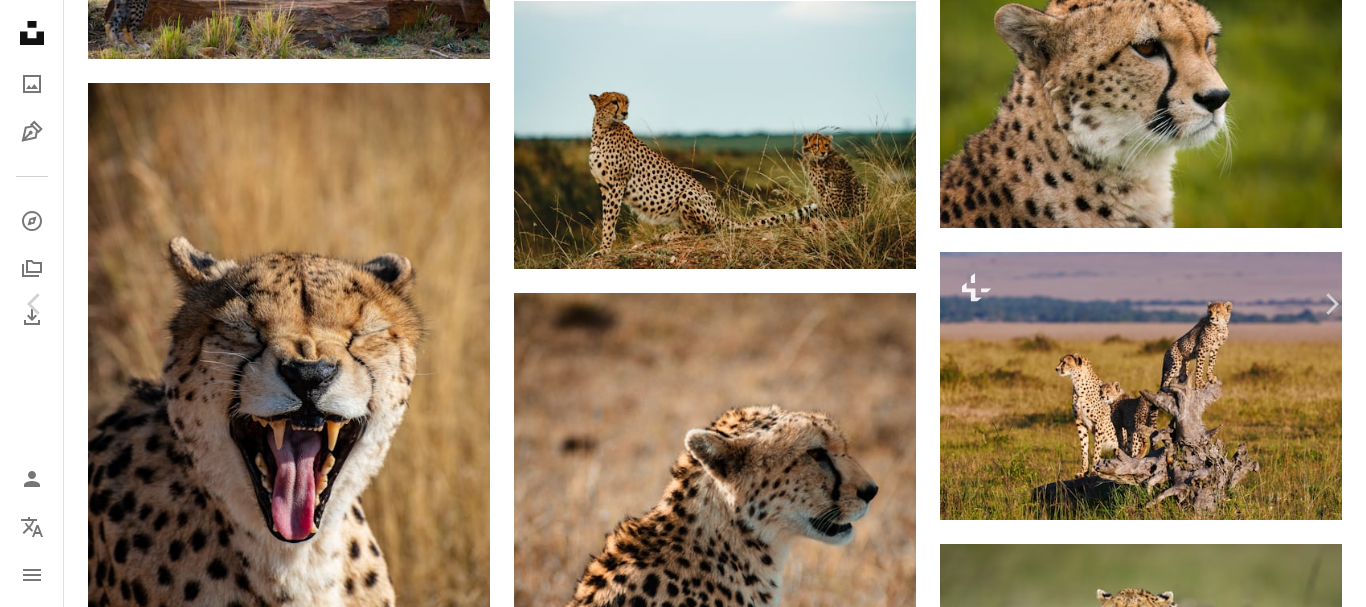 scroll, scrollTop: 2400, scrollLeft: 0, axis: vertical 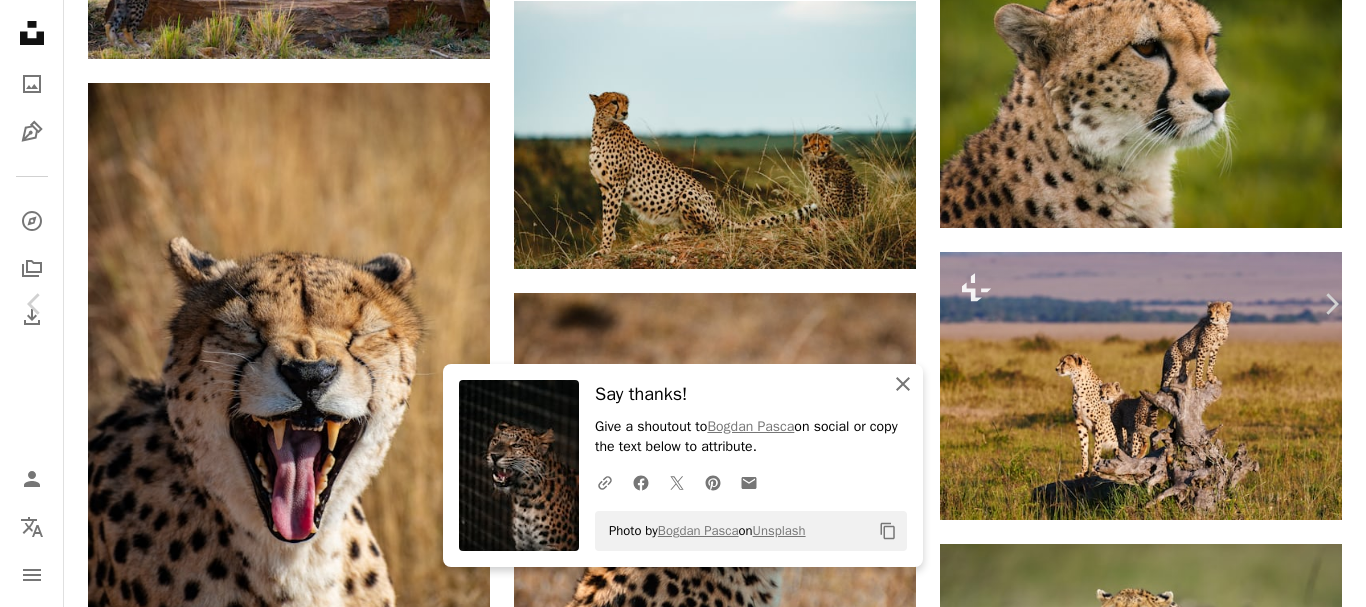 click 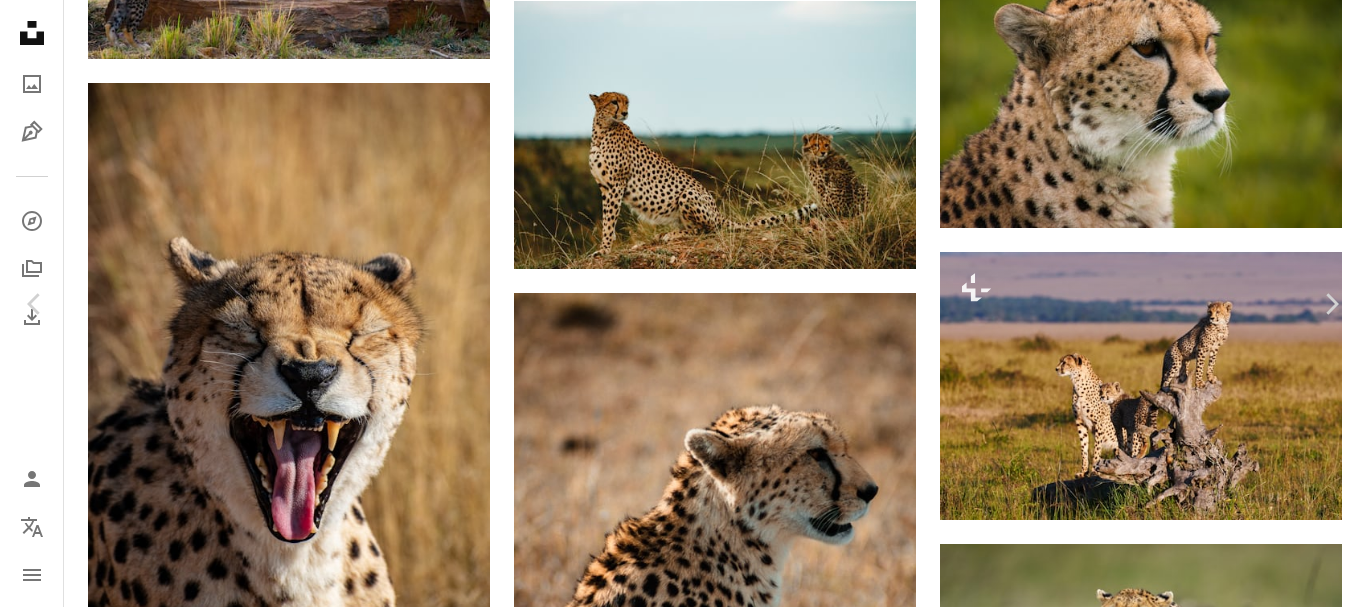 scroll, scrollTop: 2600, scrollLeft: 0, axis: vertical 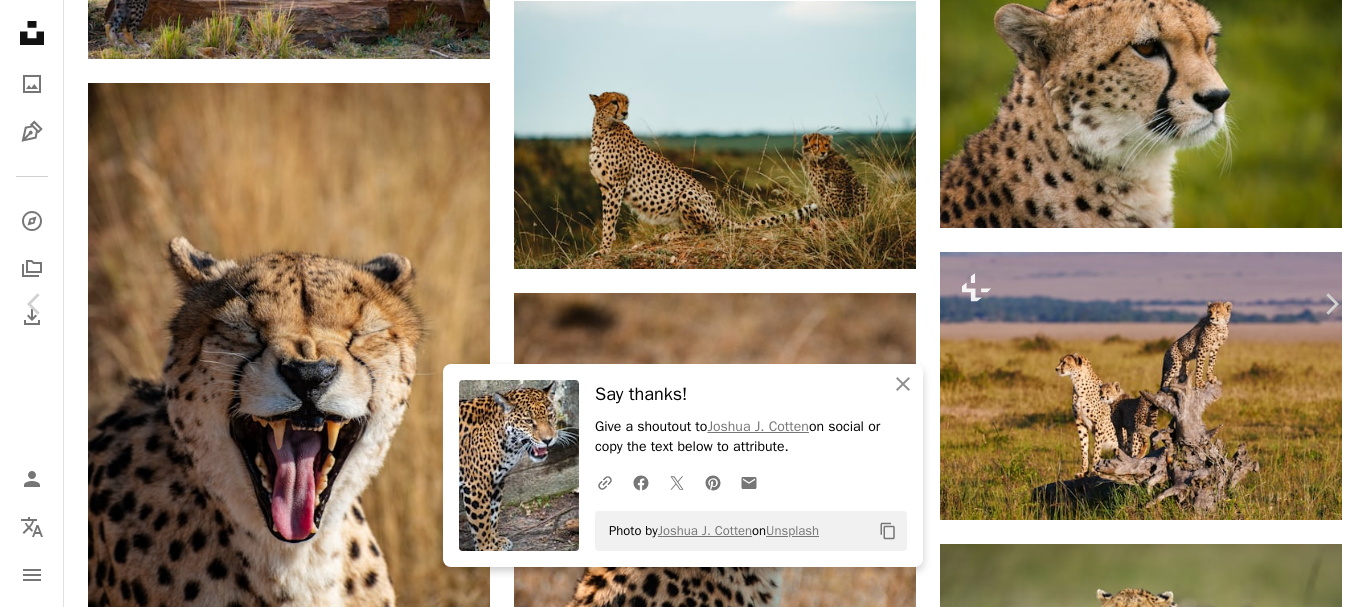 click on "Plus sign for Unsplash+" 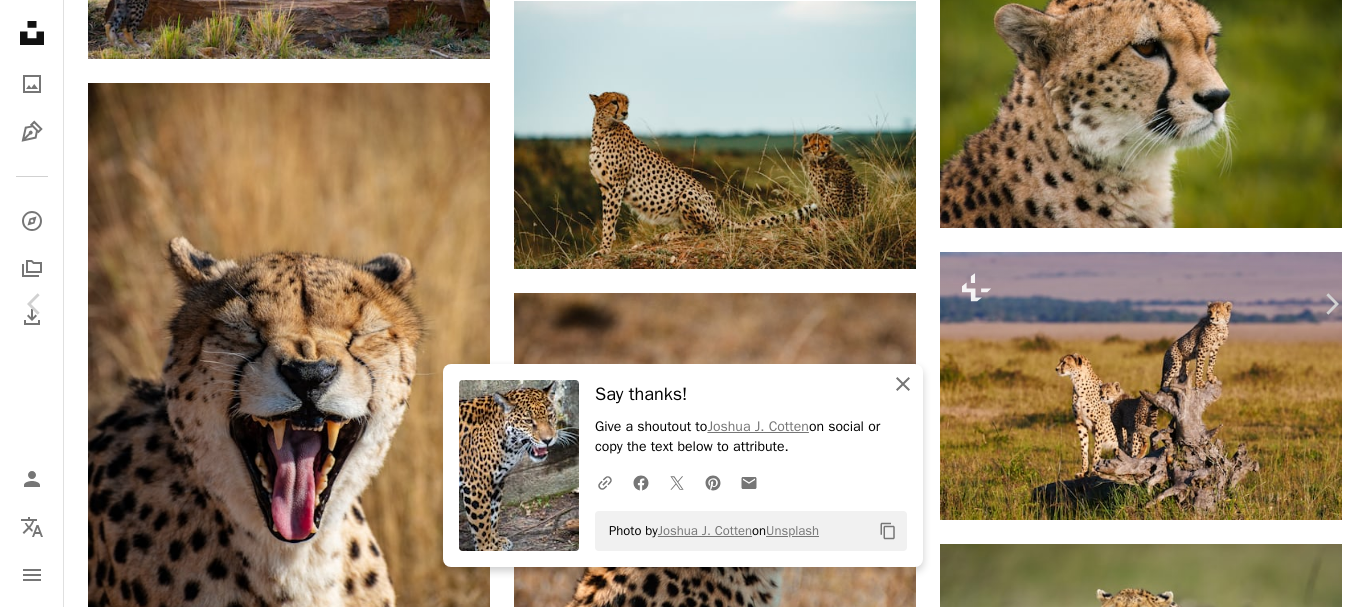 drag, startPoint x: 897, startPoint y: 383, endPoint x: 929, endPoint y: 289, distance: 99.29753 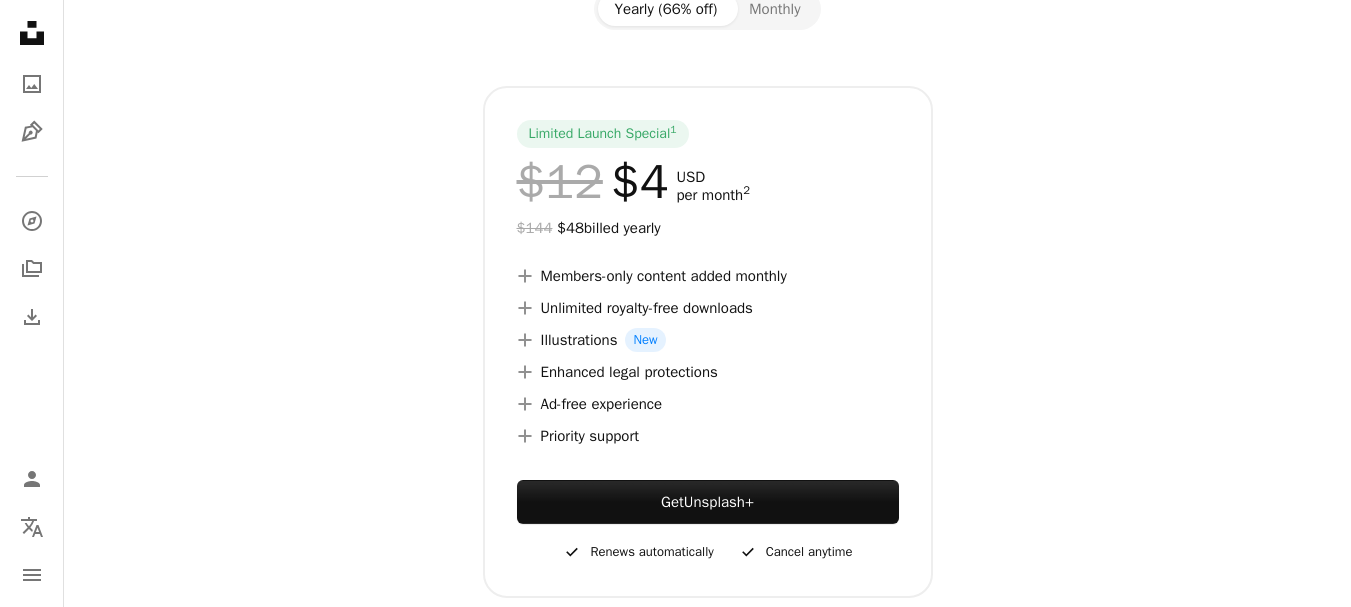 scroll, scrollTop: 0, scrollLeft: 0, axis: both 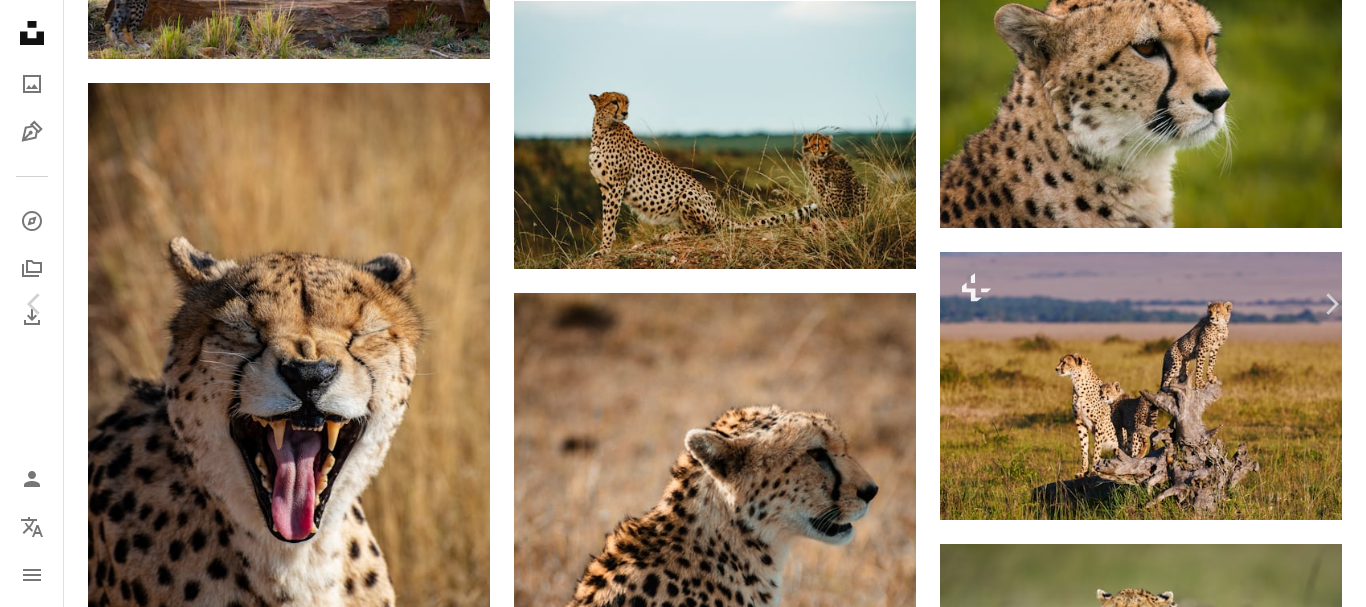 click 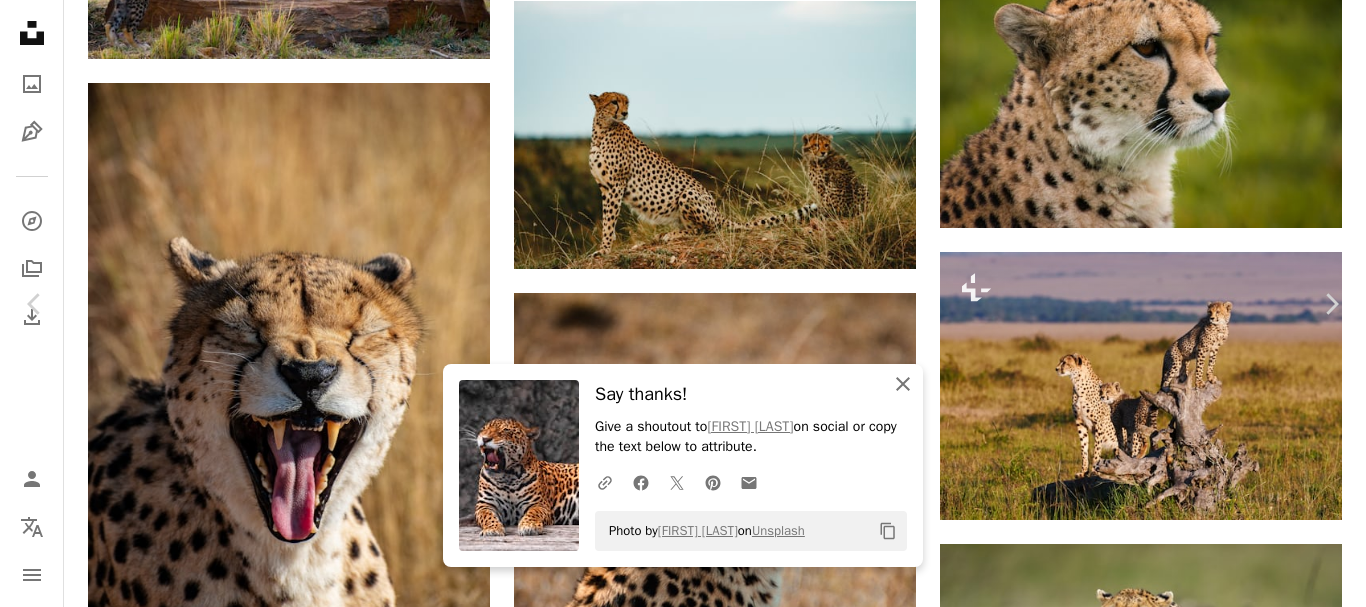 click on "An X shape" 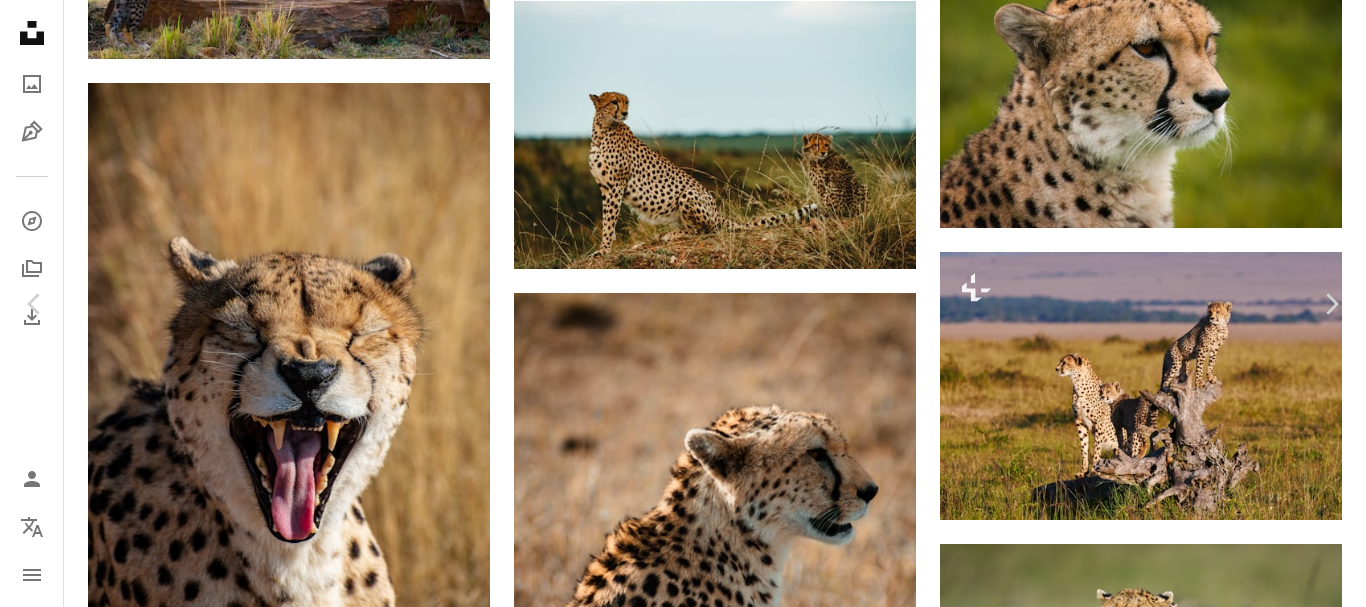 scroll, scrollTop: 4500, scrollLeft: 0, axis: vertical 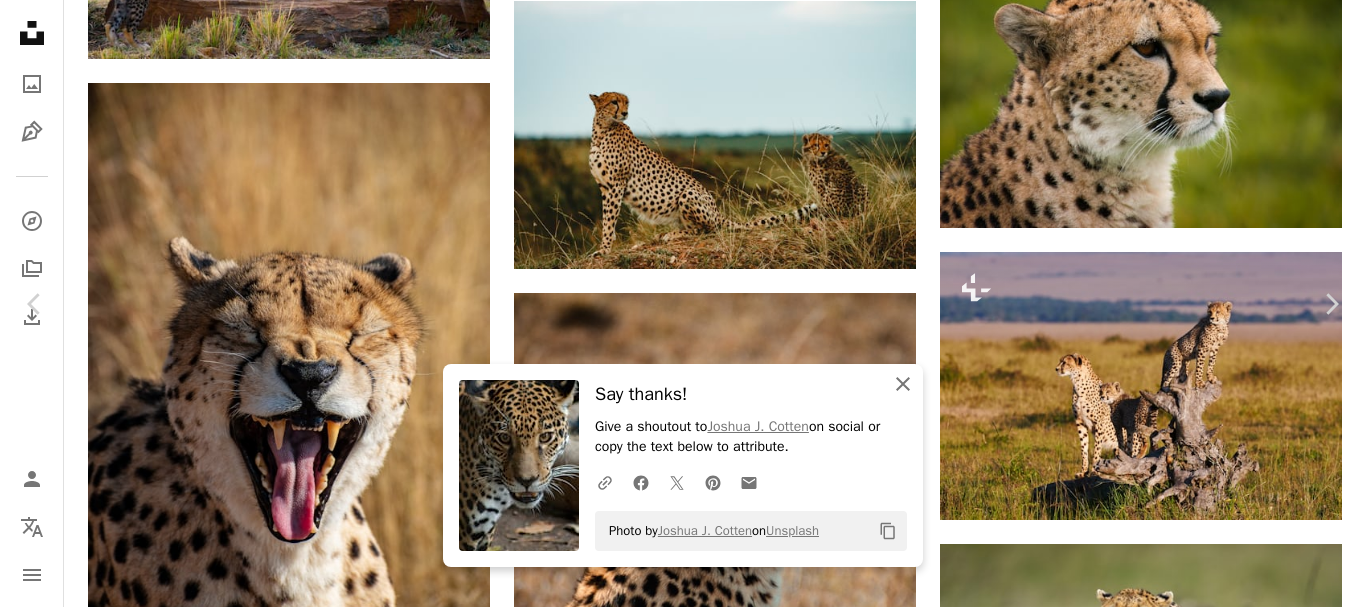 click on "An X shape" 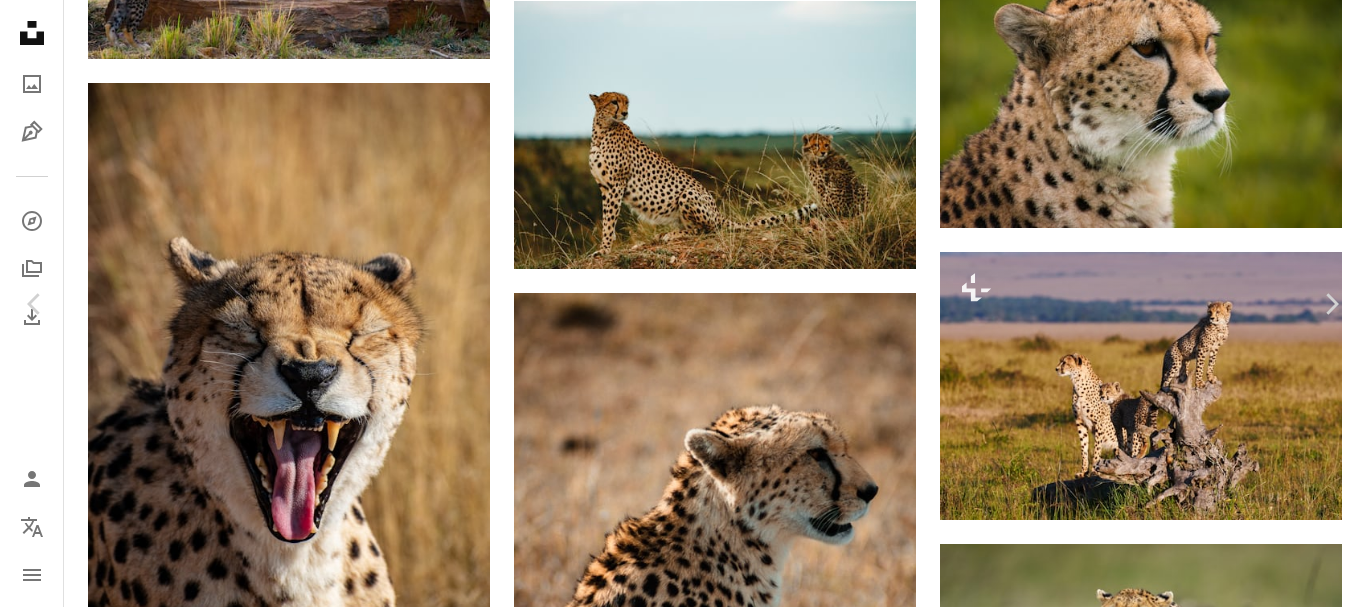 scroll, scrollTop: 4700, scrollLeft: 0, axis: vertical 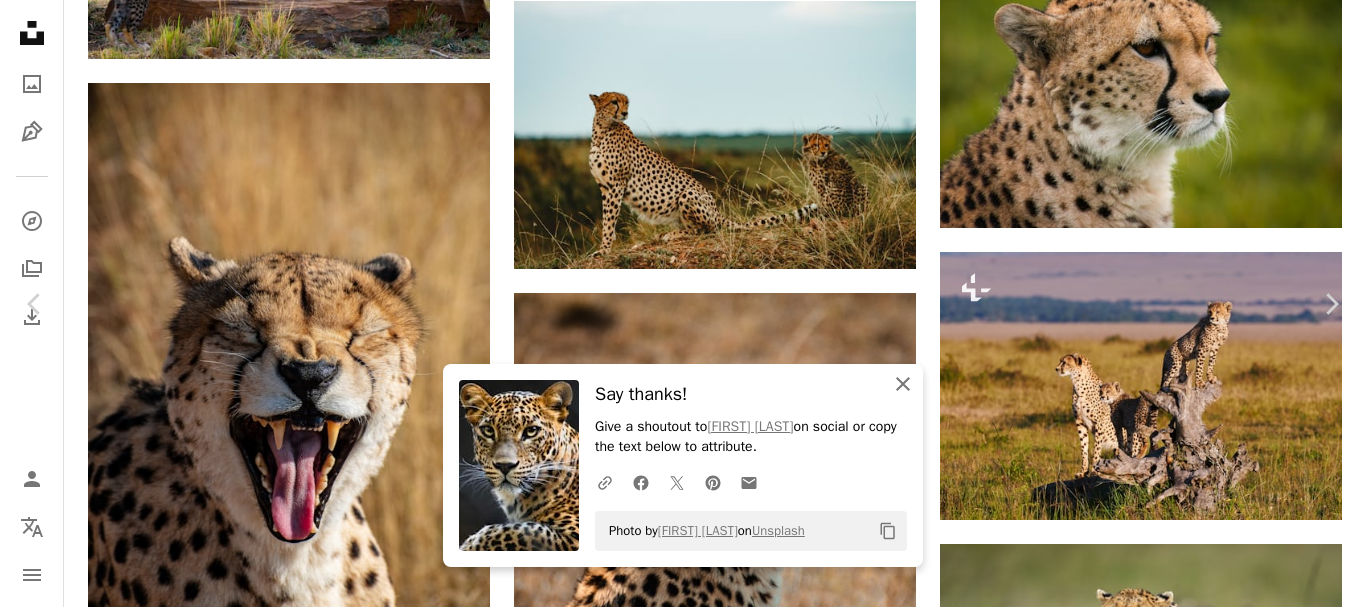 click on "An X shape" 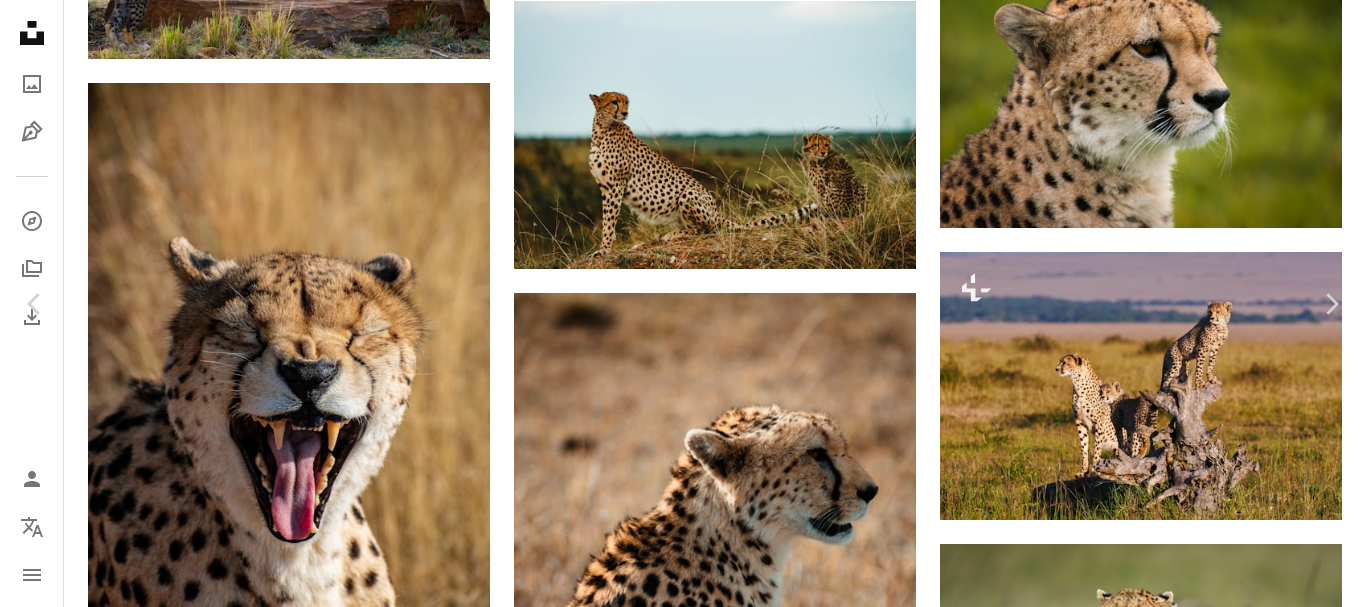 scroll, scrollTop: 9329, scrollLeft: 0, axis: vertical 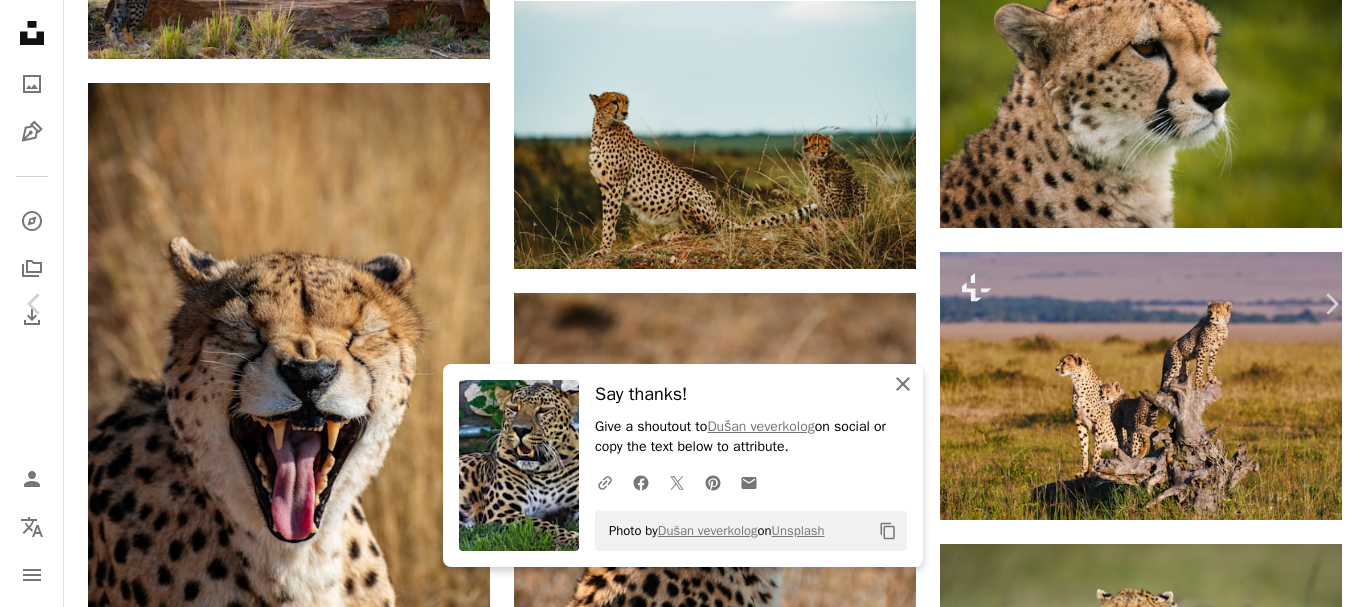 click on "An X shape" 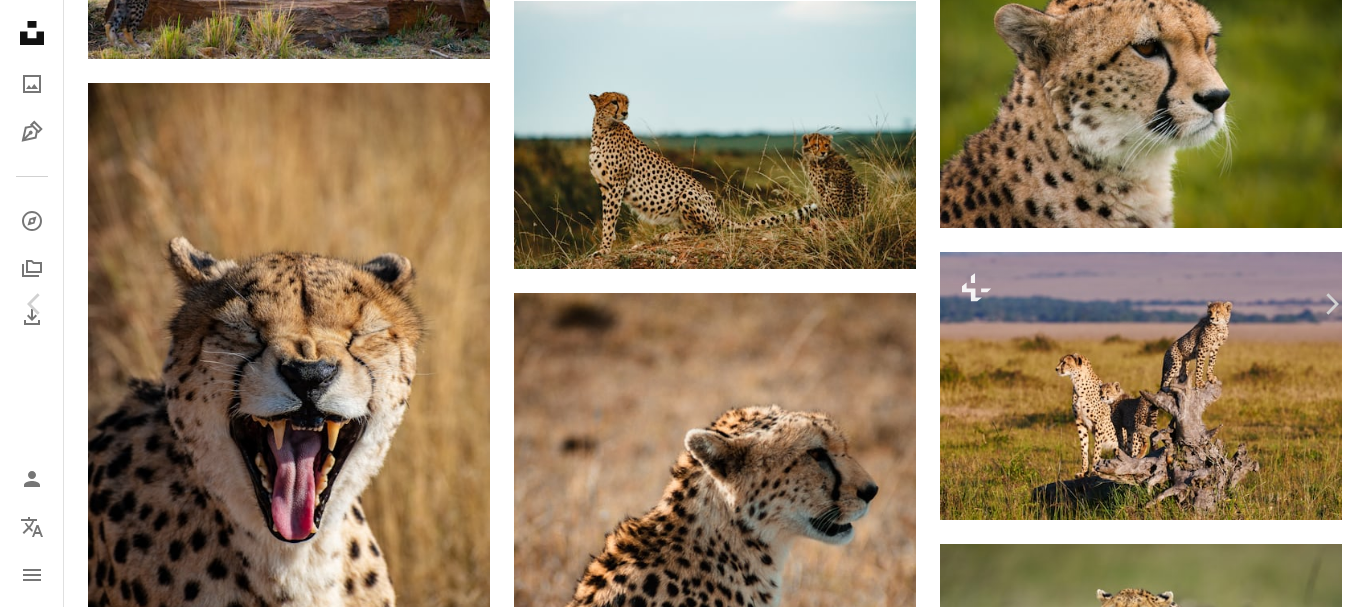 scroll, scrollTop: 9429, scrollLeft: 0, axis: vertical 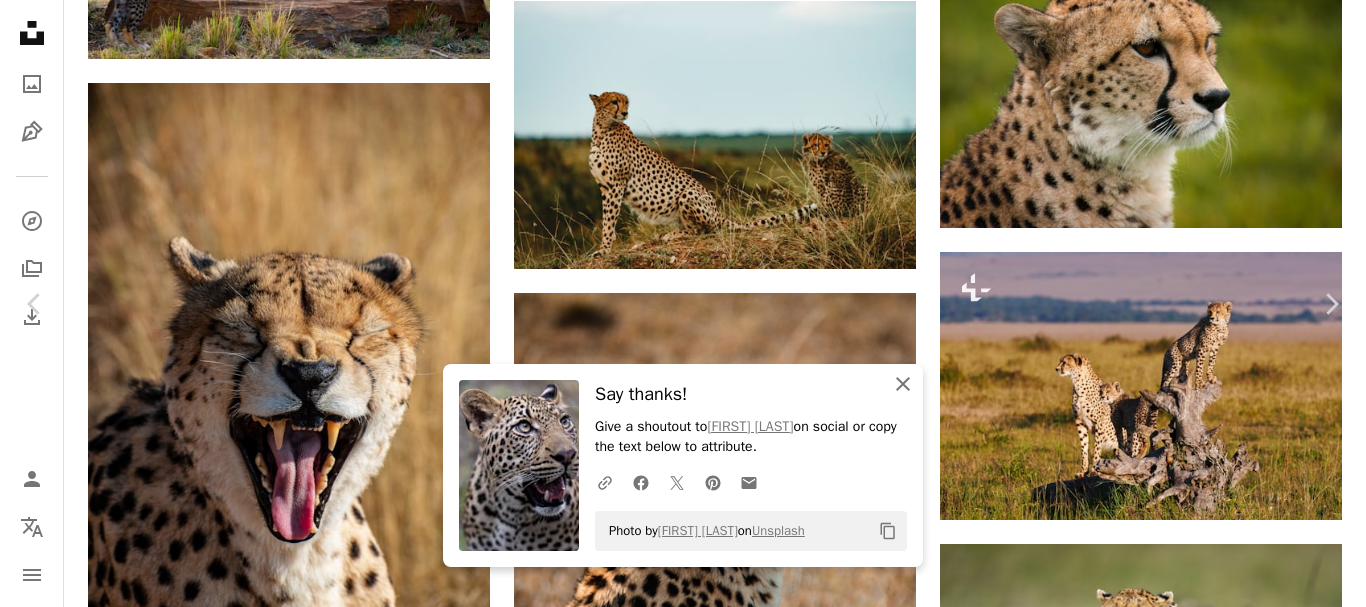 click on "An X shape" 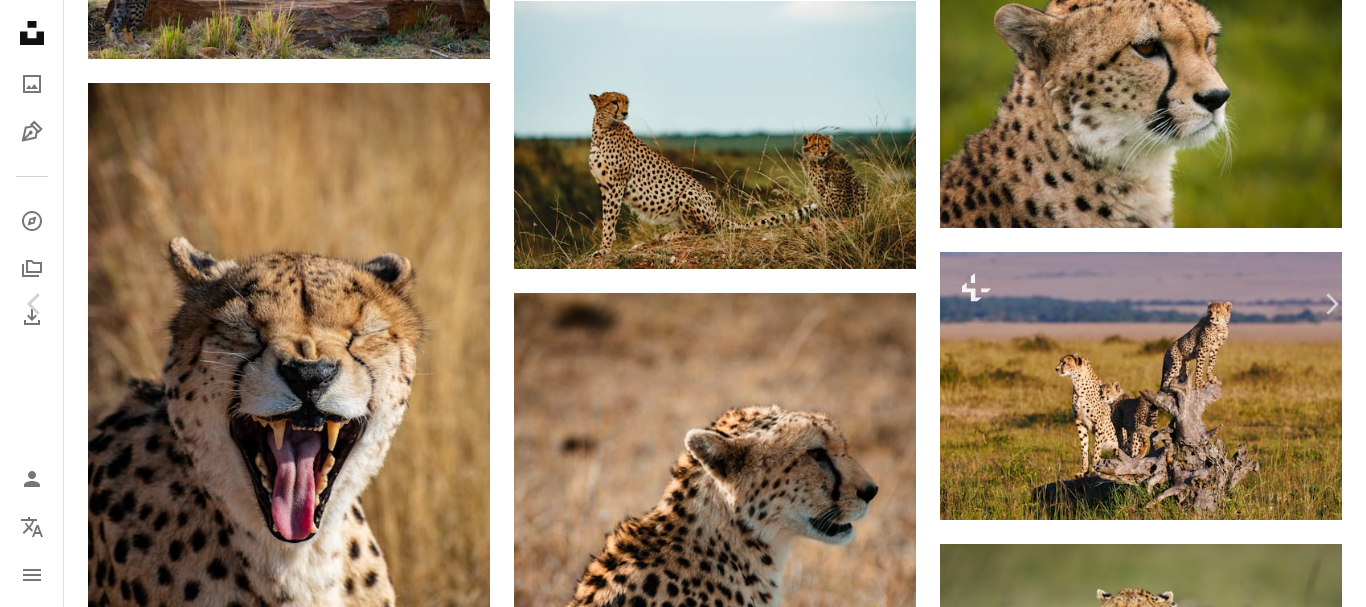 scroll, scrollTop: 18551, scrollLeft: 0, axis: vertical 